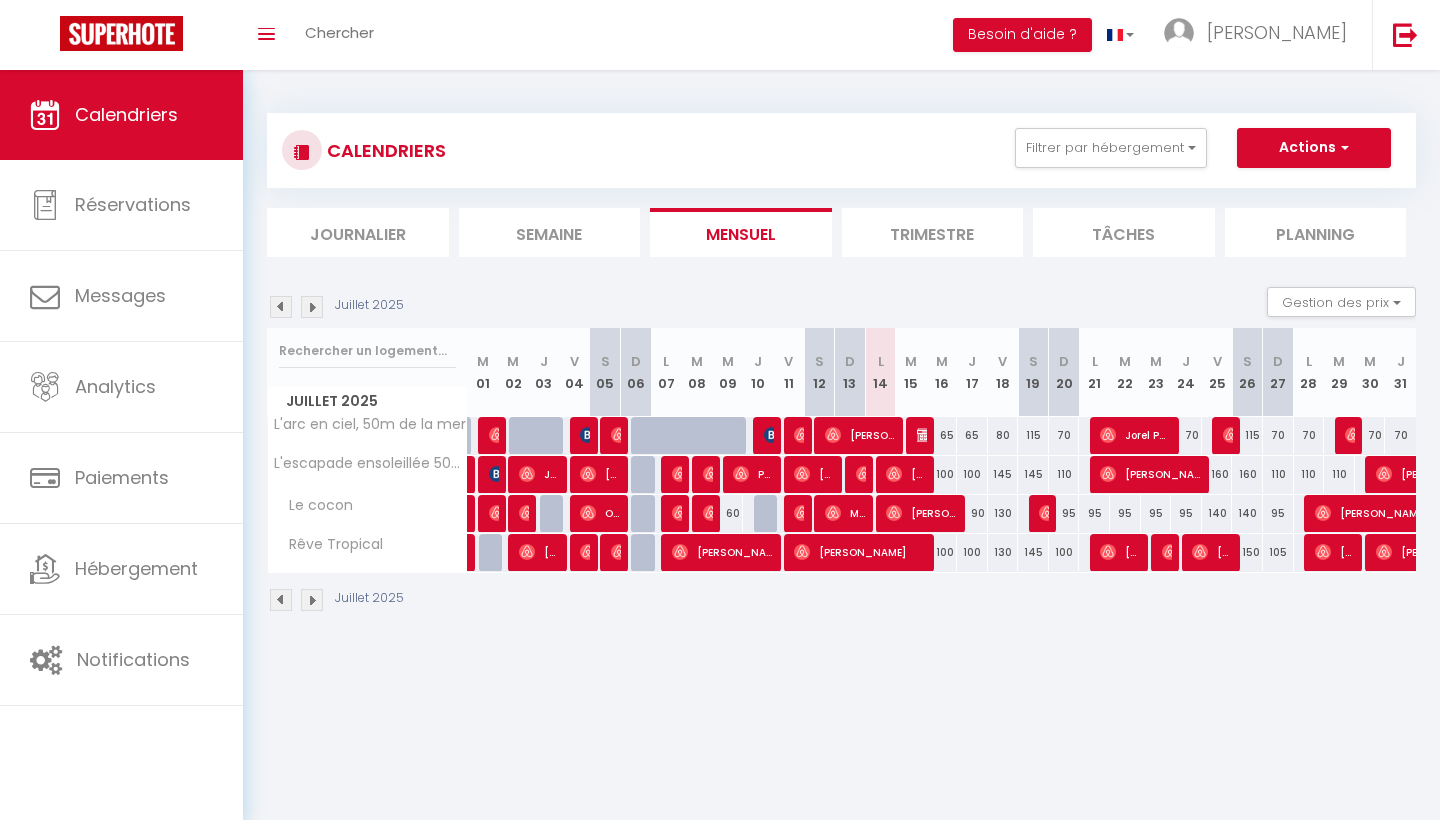 select 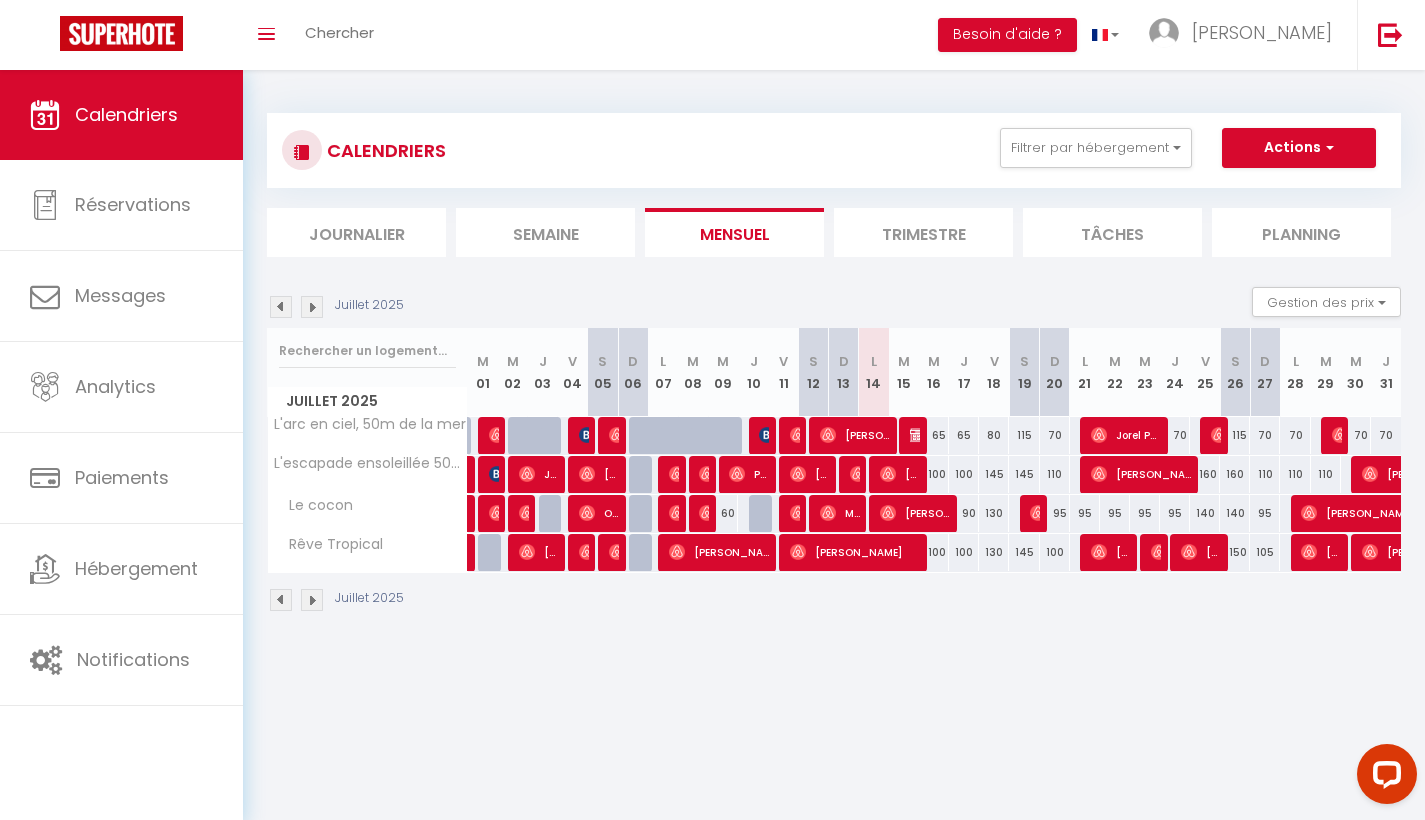 scroll, scrollTop: 0, scrollLeft: 0, axis: both 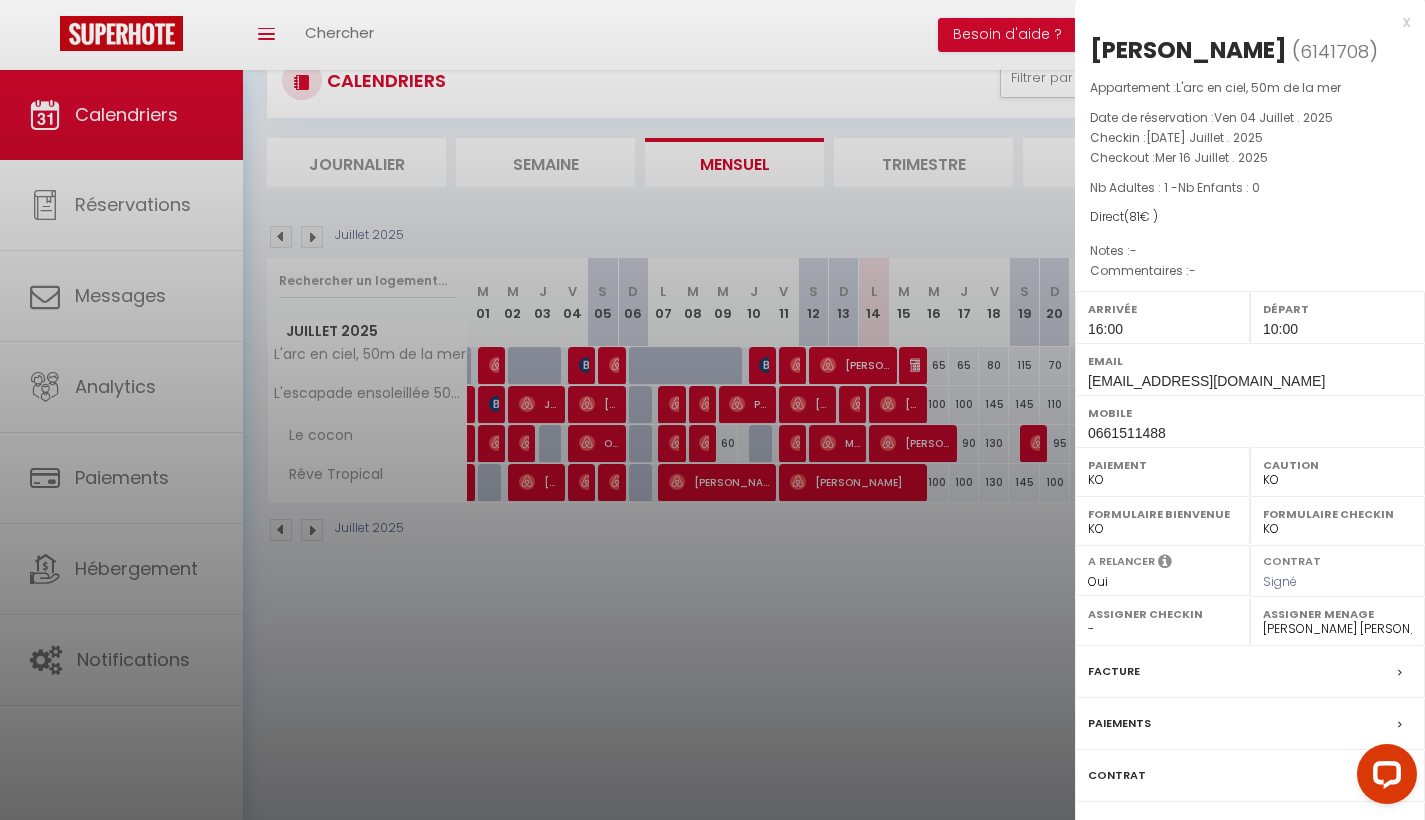click on "Messages" at bounding box center [1250, 828] 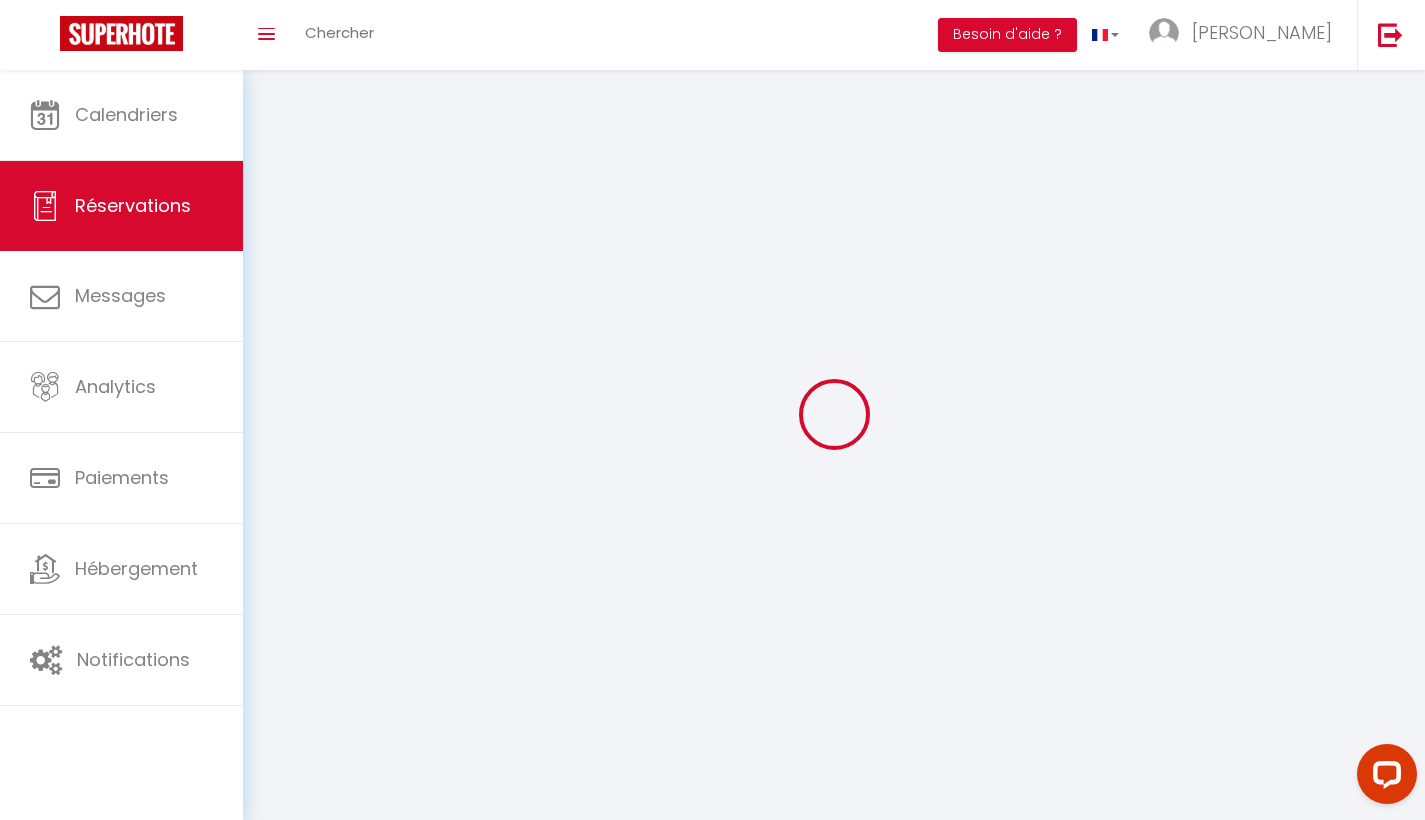 select 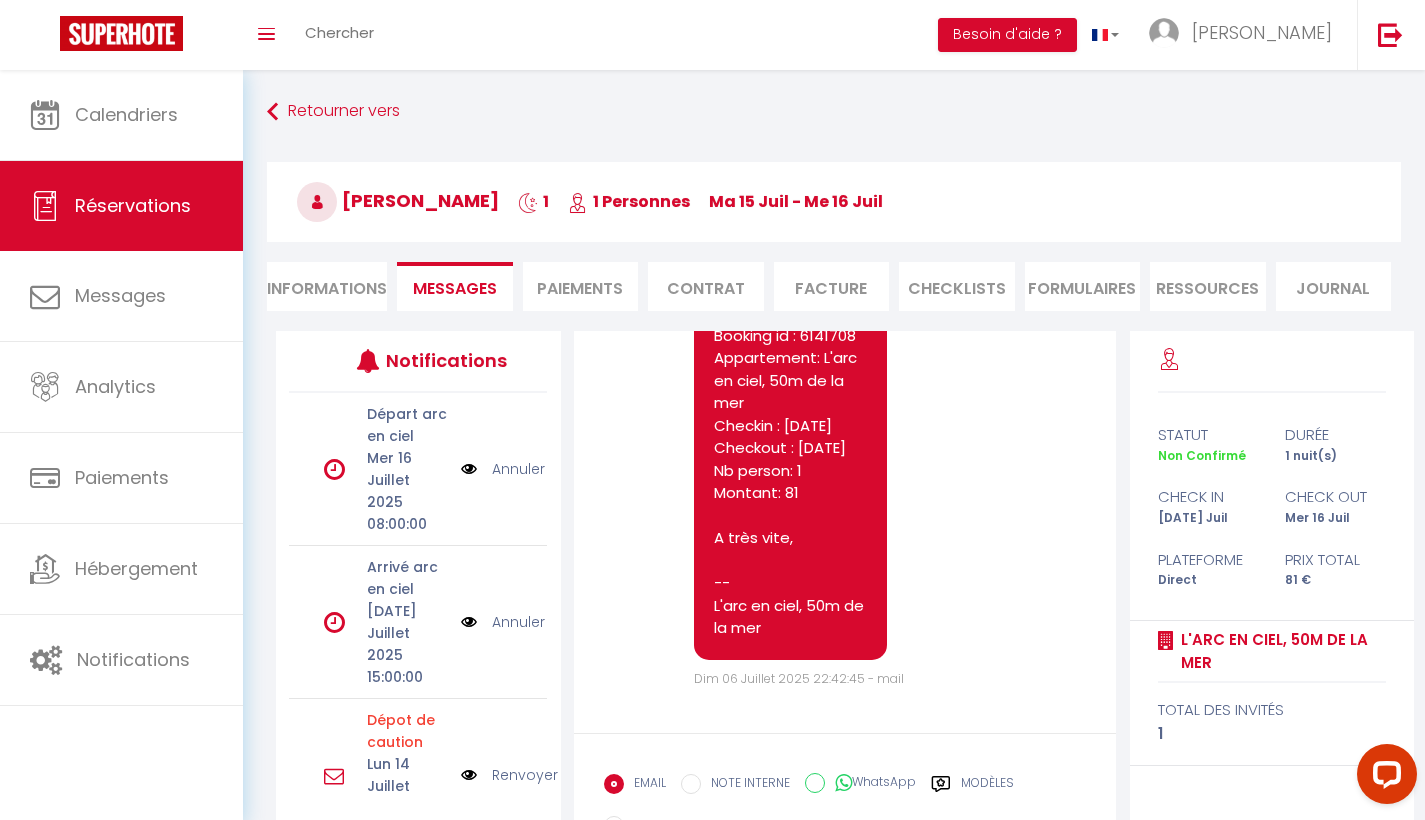 scroll, scrollTop: 490, scrollLeft: 0, axis: vertical 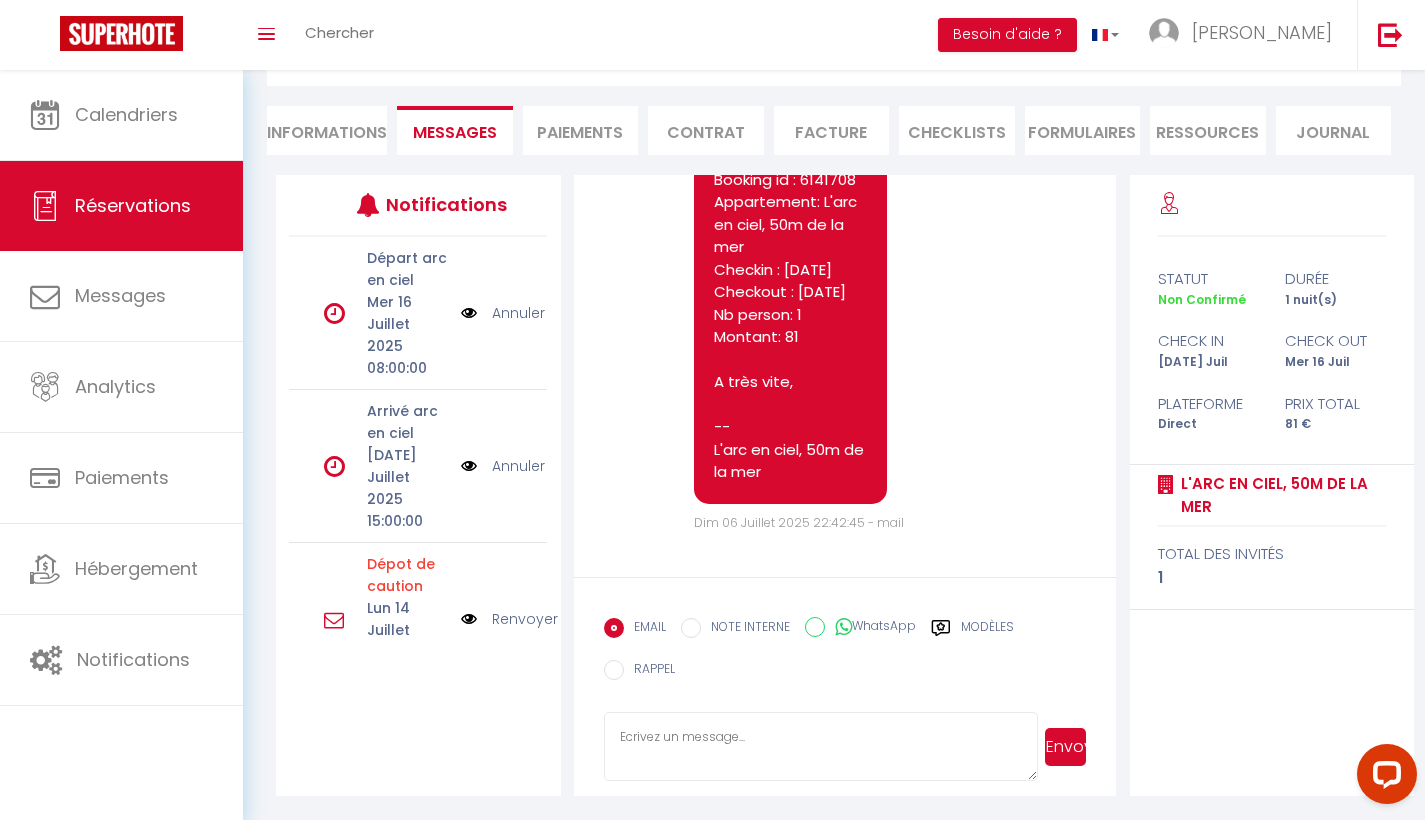 click on "Renvoyer" at bounding box center [525, 619] 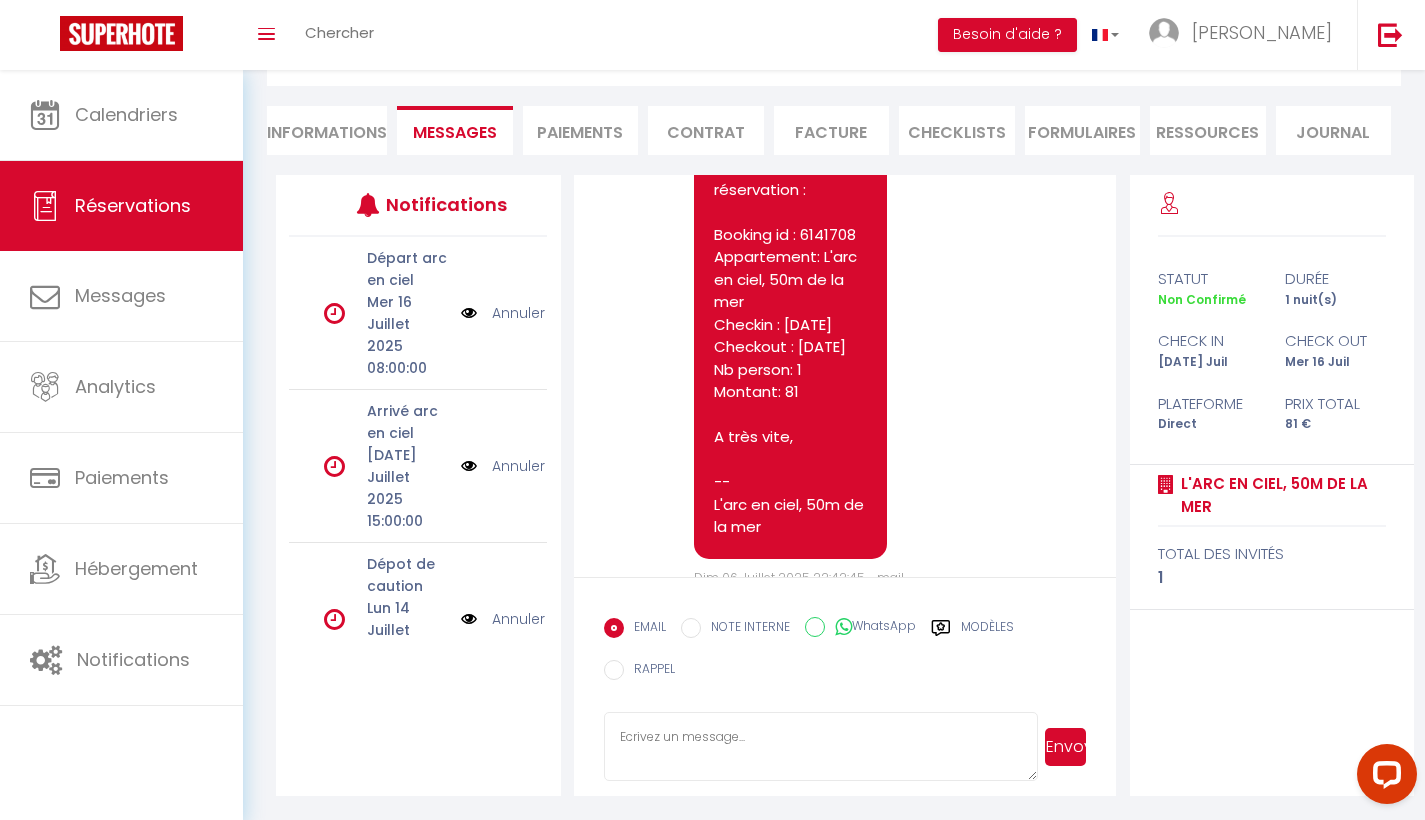 scroll, scrollTop: 343, scrollLeft: 0, axis: vertical 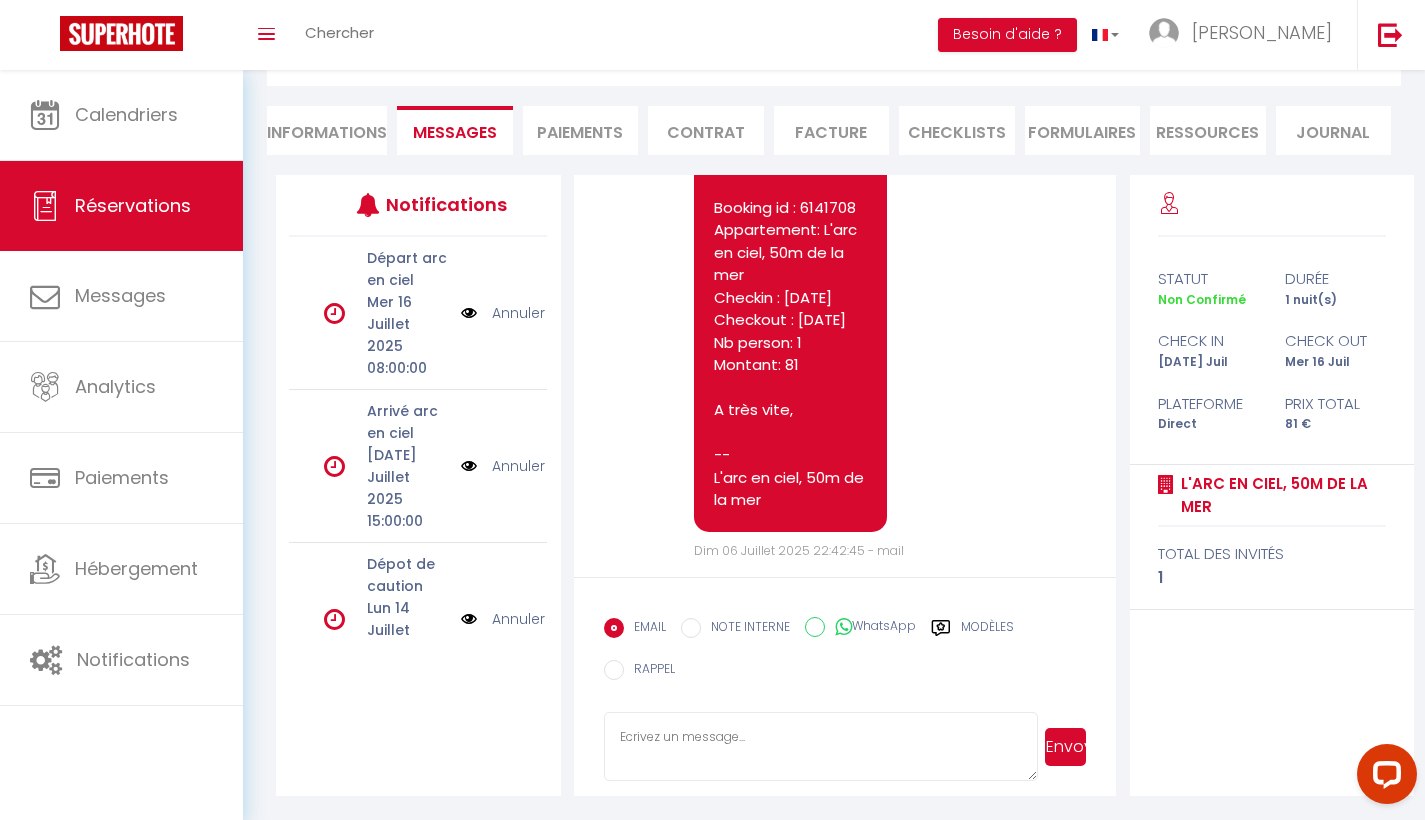 click at bounding box center [469, 619] 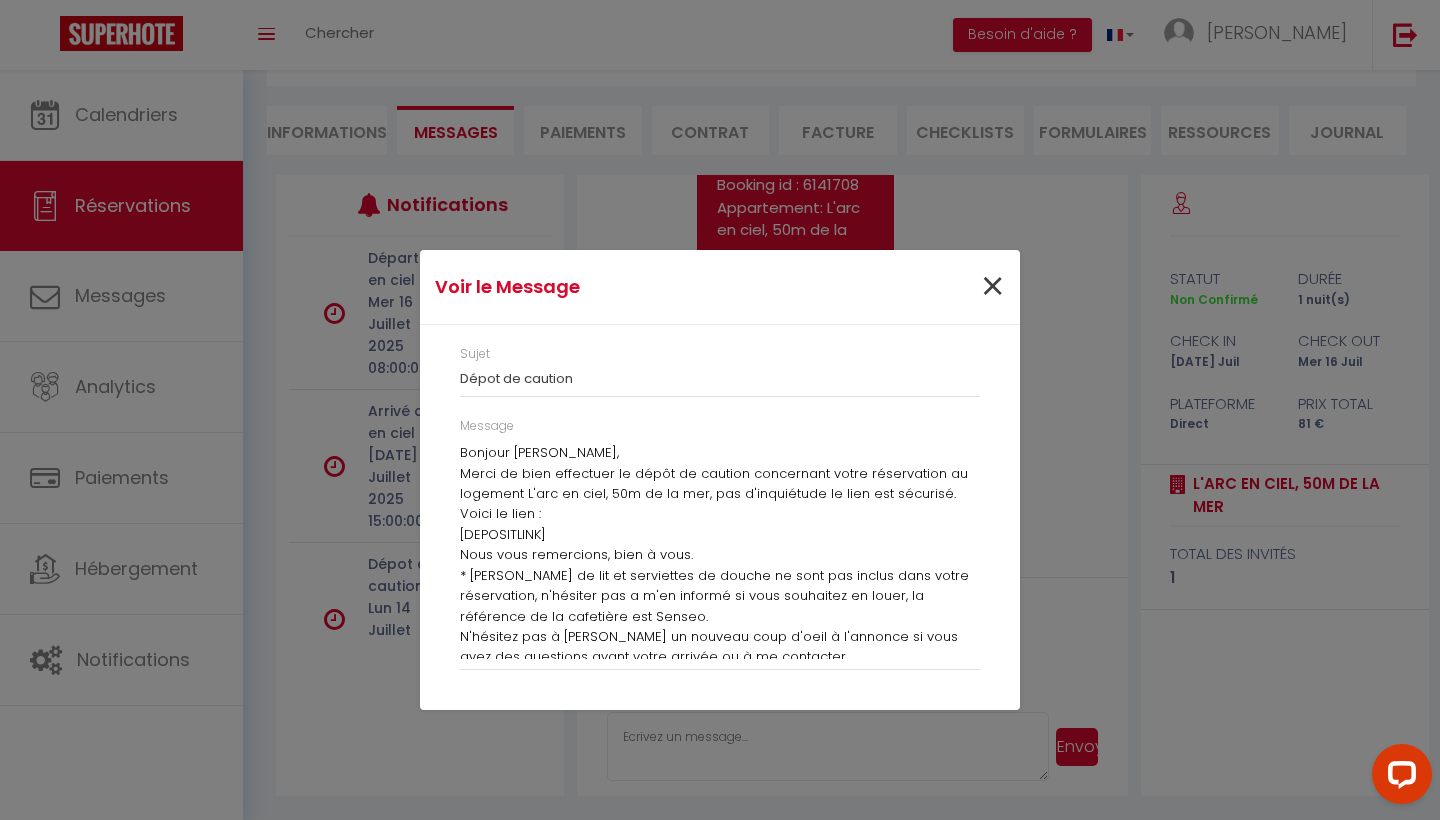 click on "×" at bounding box center [992, 287] 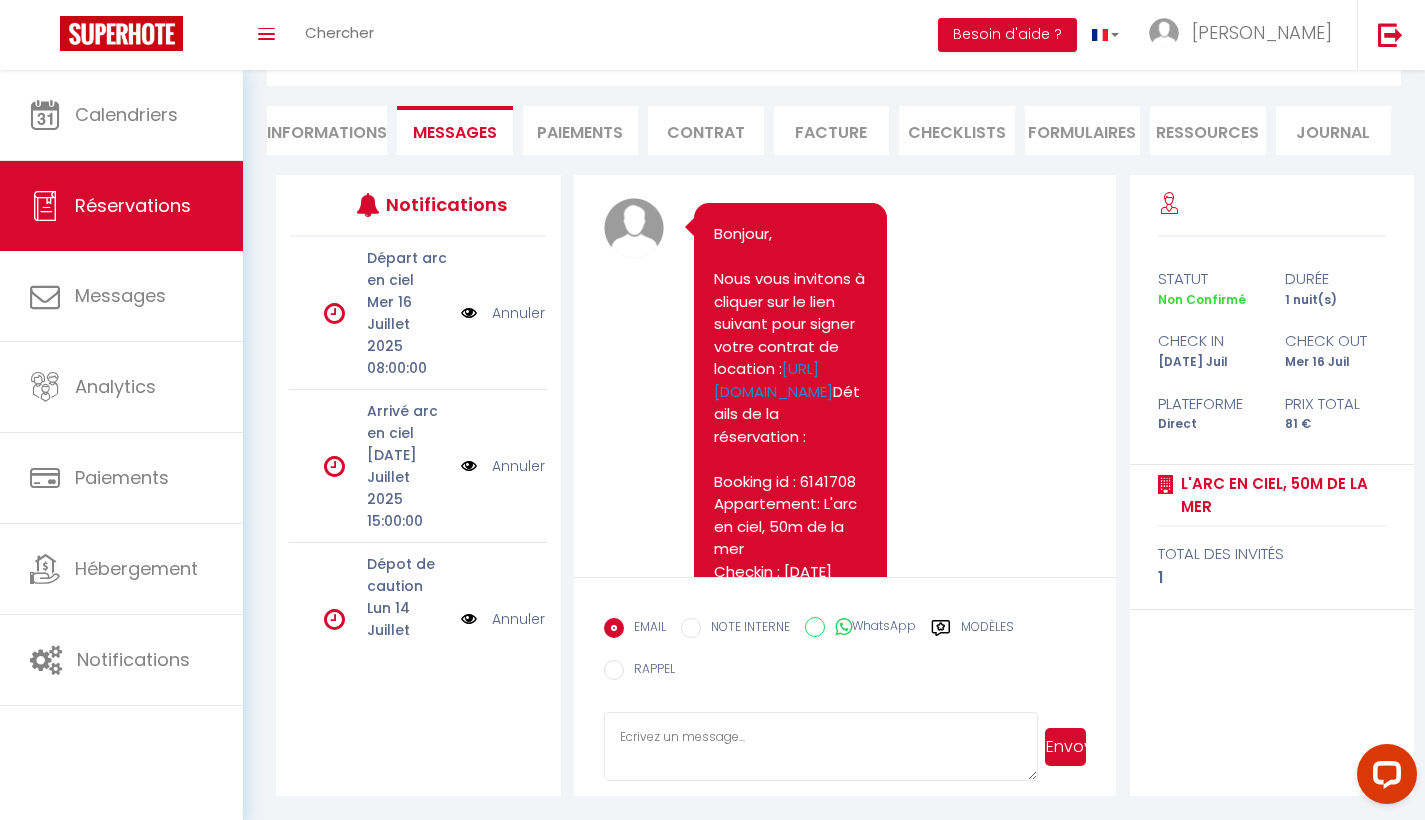 scroll, scrollTop: 0, scrollLeft: 0, axis: both 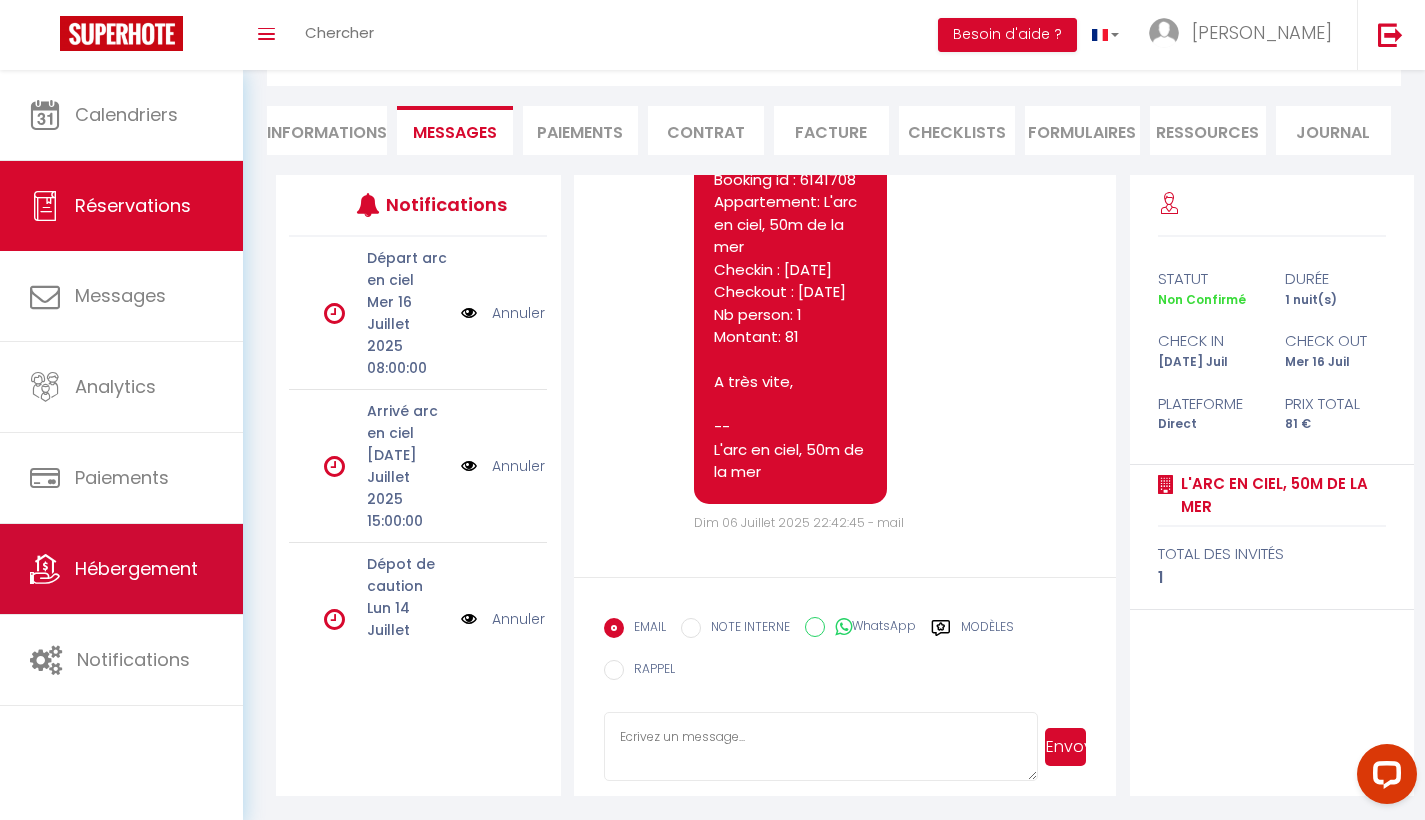click on "Hébergement" at bounding box center [121, 569] 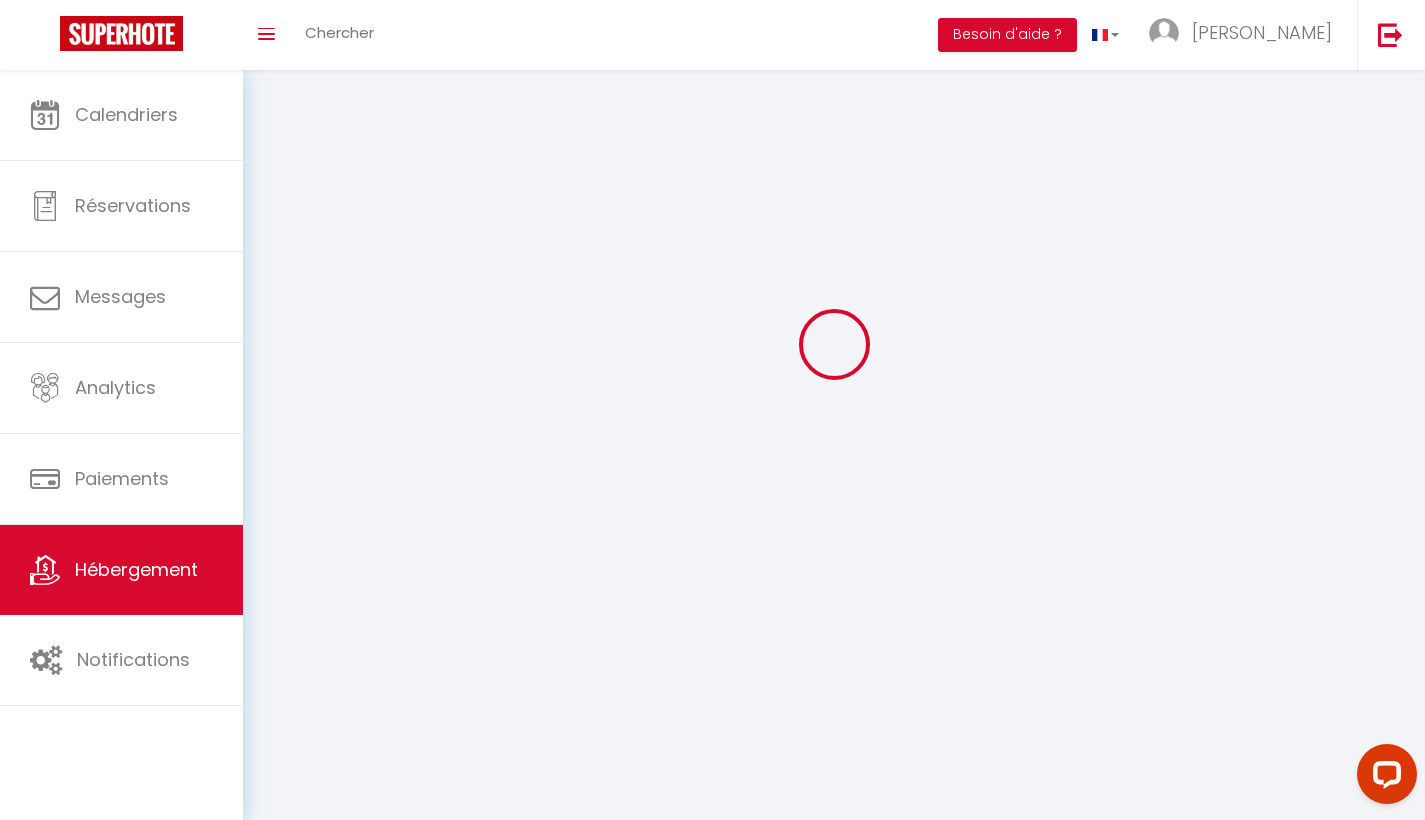 scroll, scrollTop: 0, scrollLeft: 0, axis: both 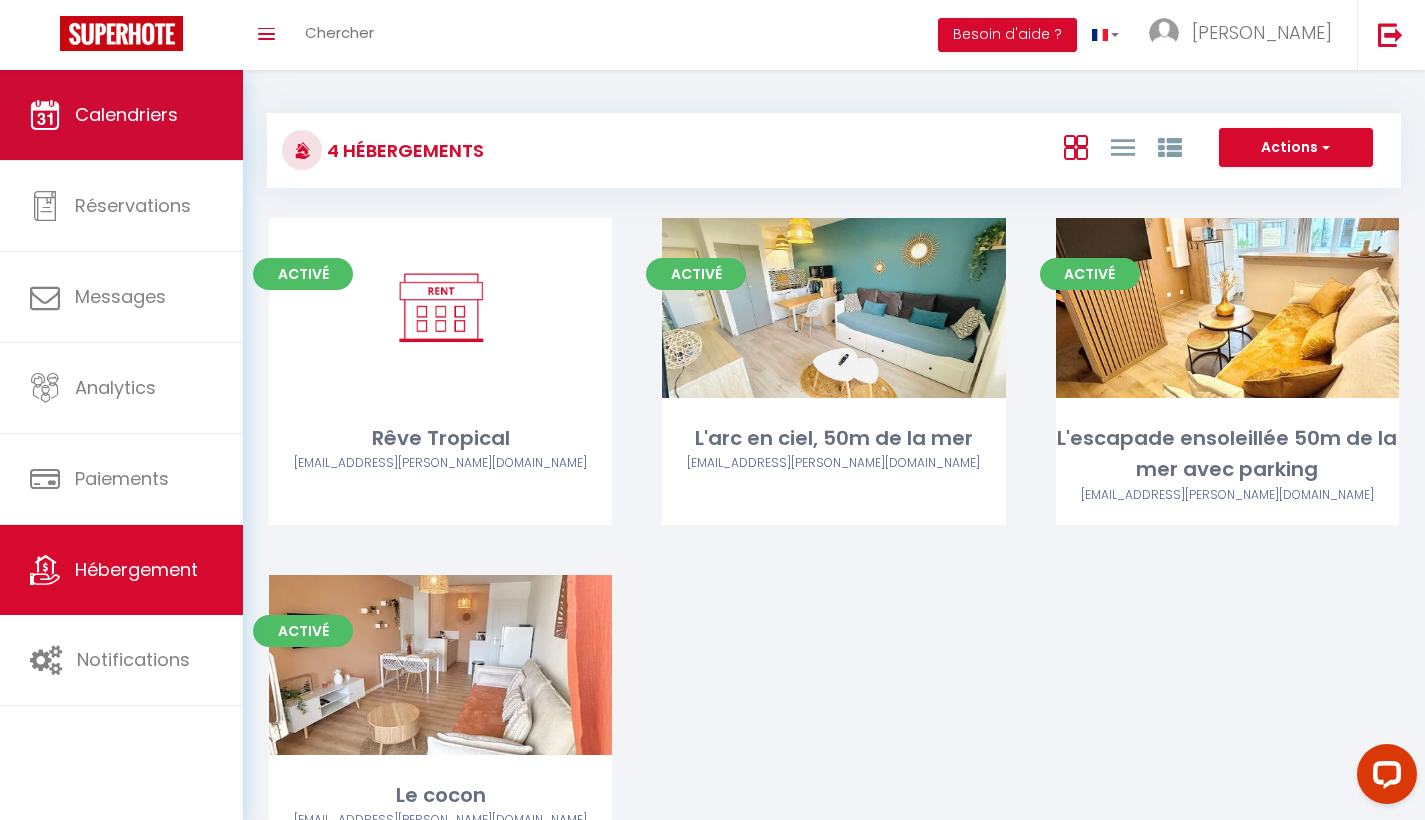 click on "Calendriers" at bounding box center (121, 115) 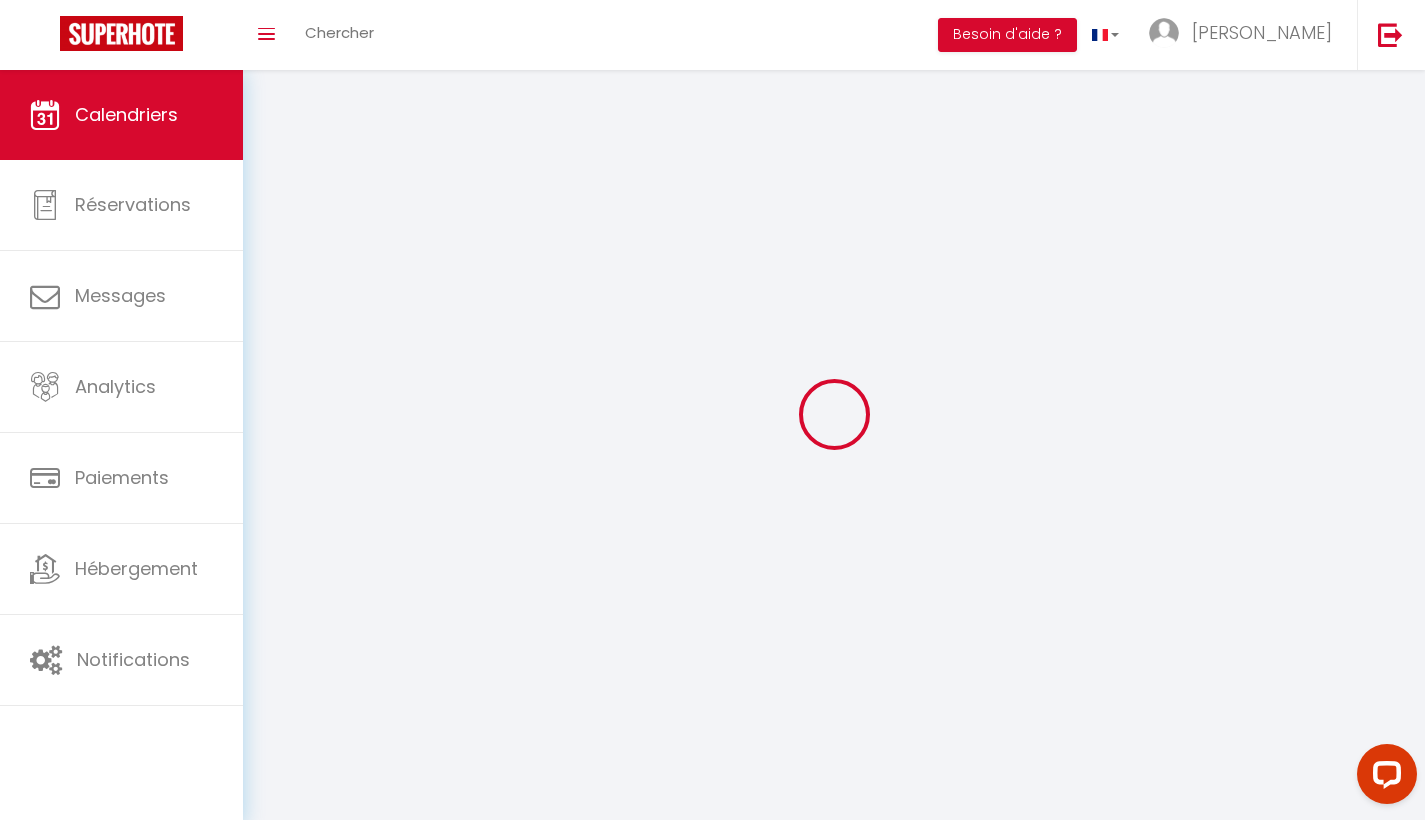 select 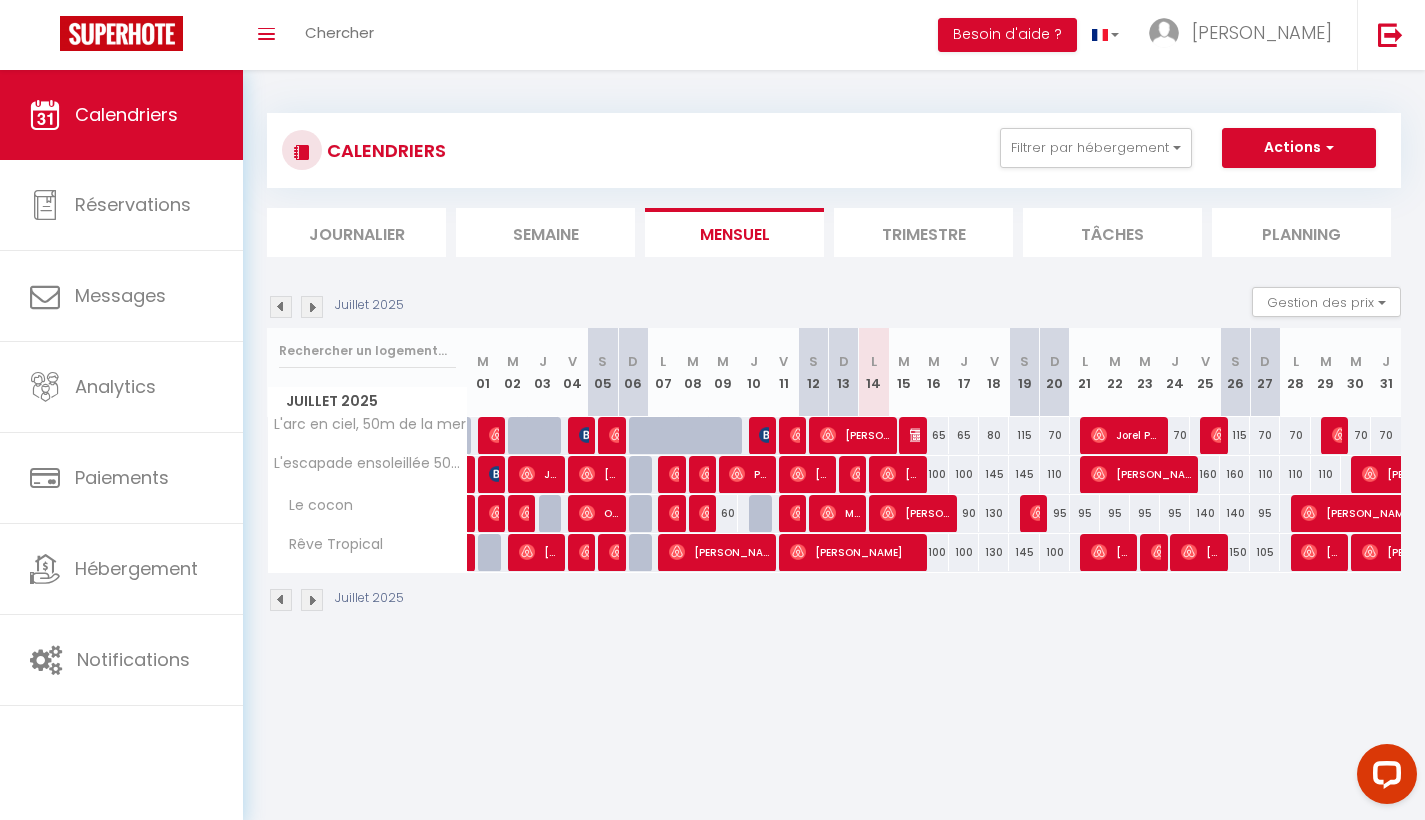 click at bounding box center [918, 435] 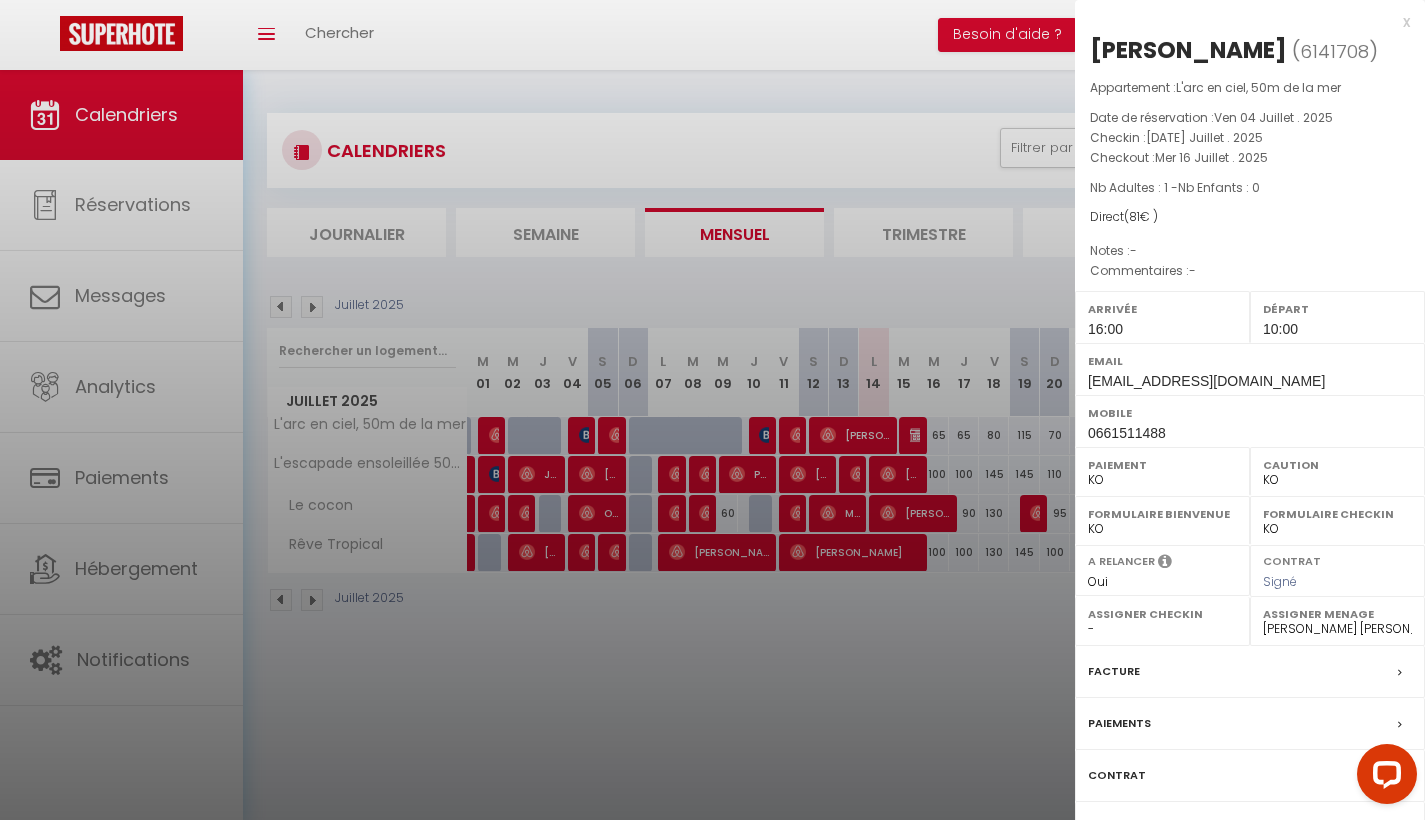 scroll, scrollTop: 70, scrollLeft: 0, axis: vertical 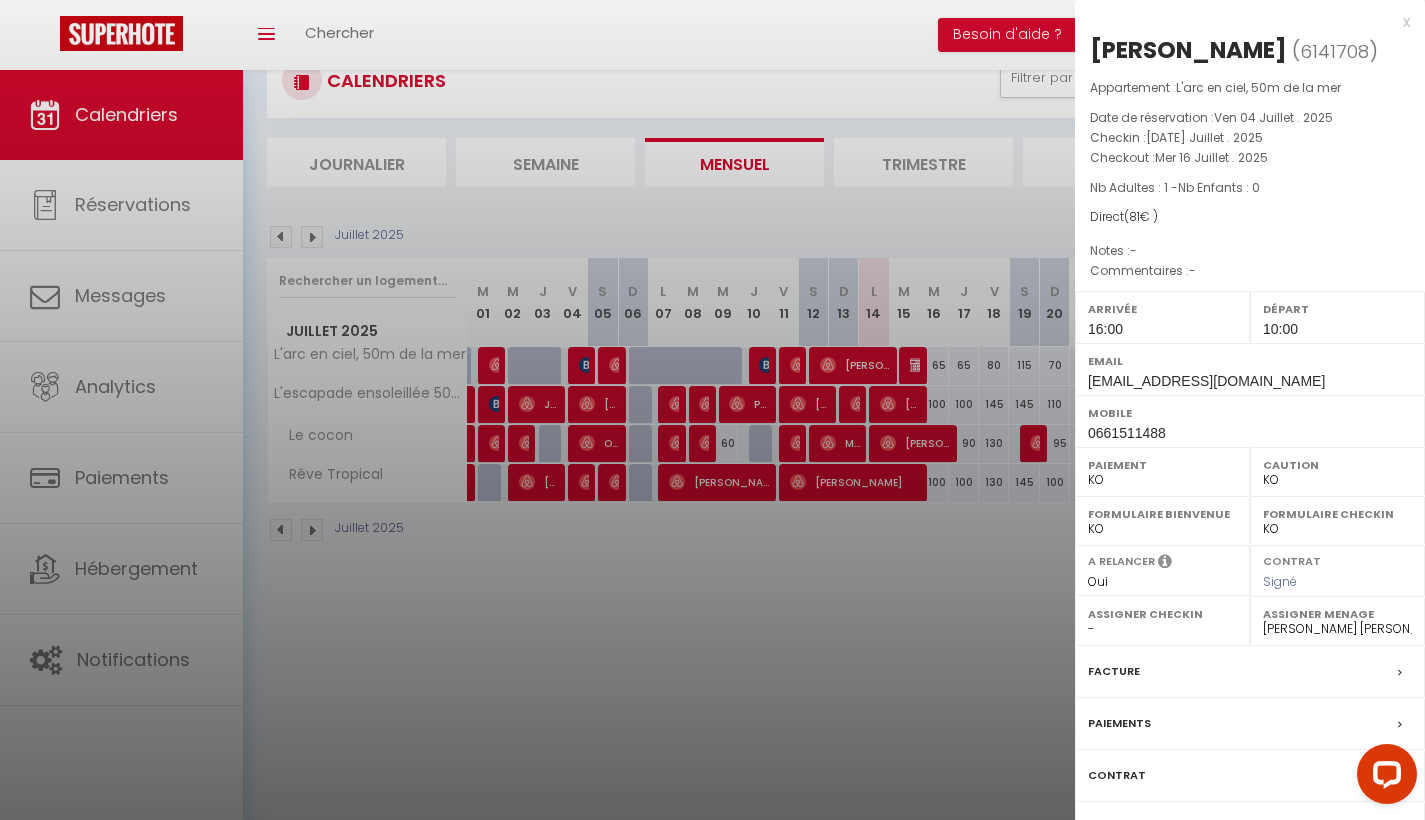 click at bounding box center (712, 410) 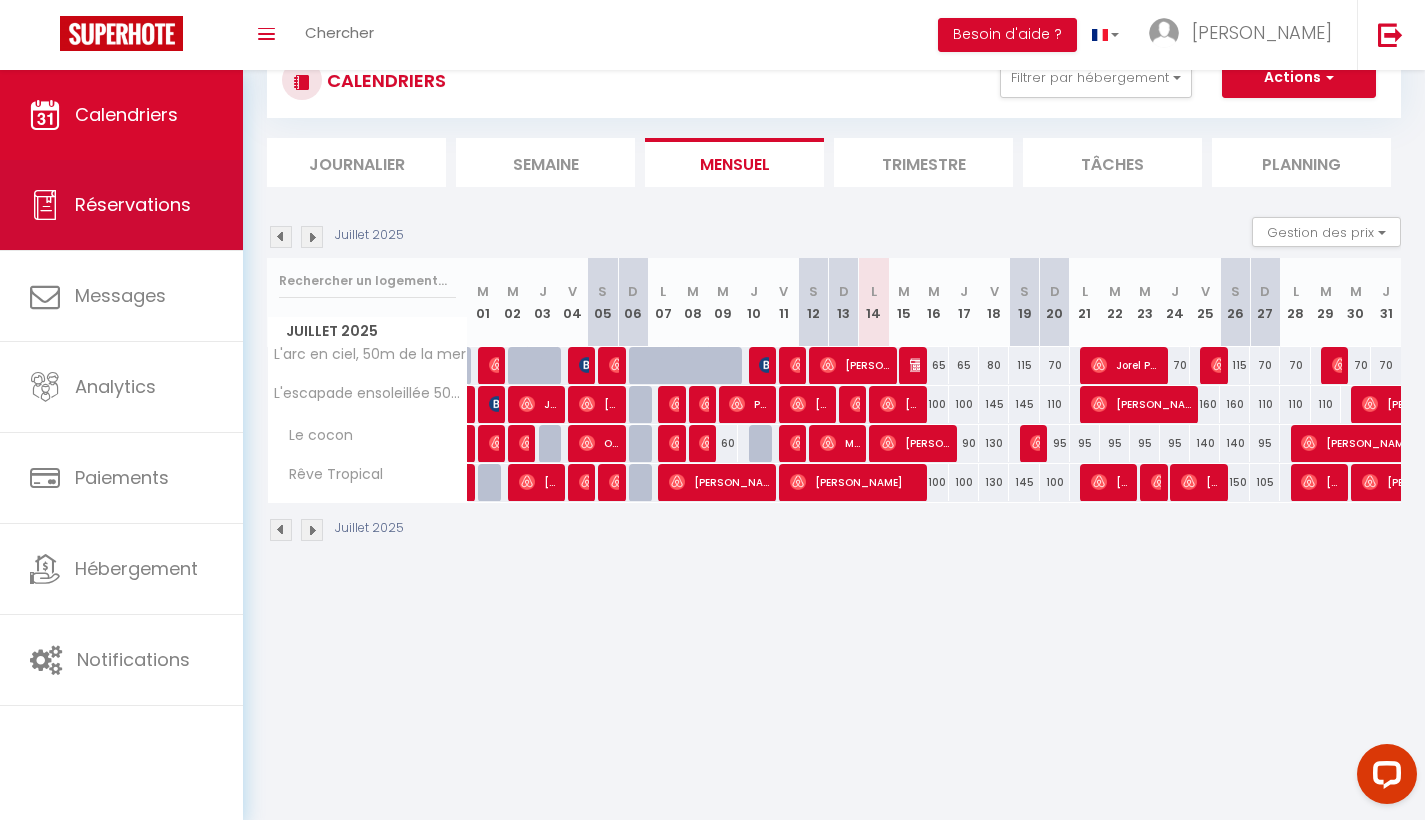 click on "Réservations" at bounding box center (121, 205) 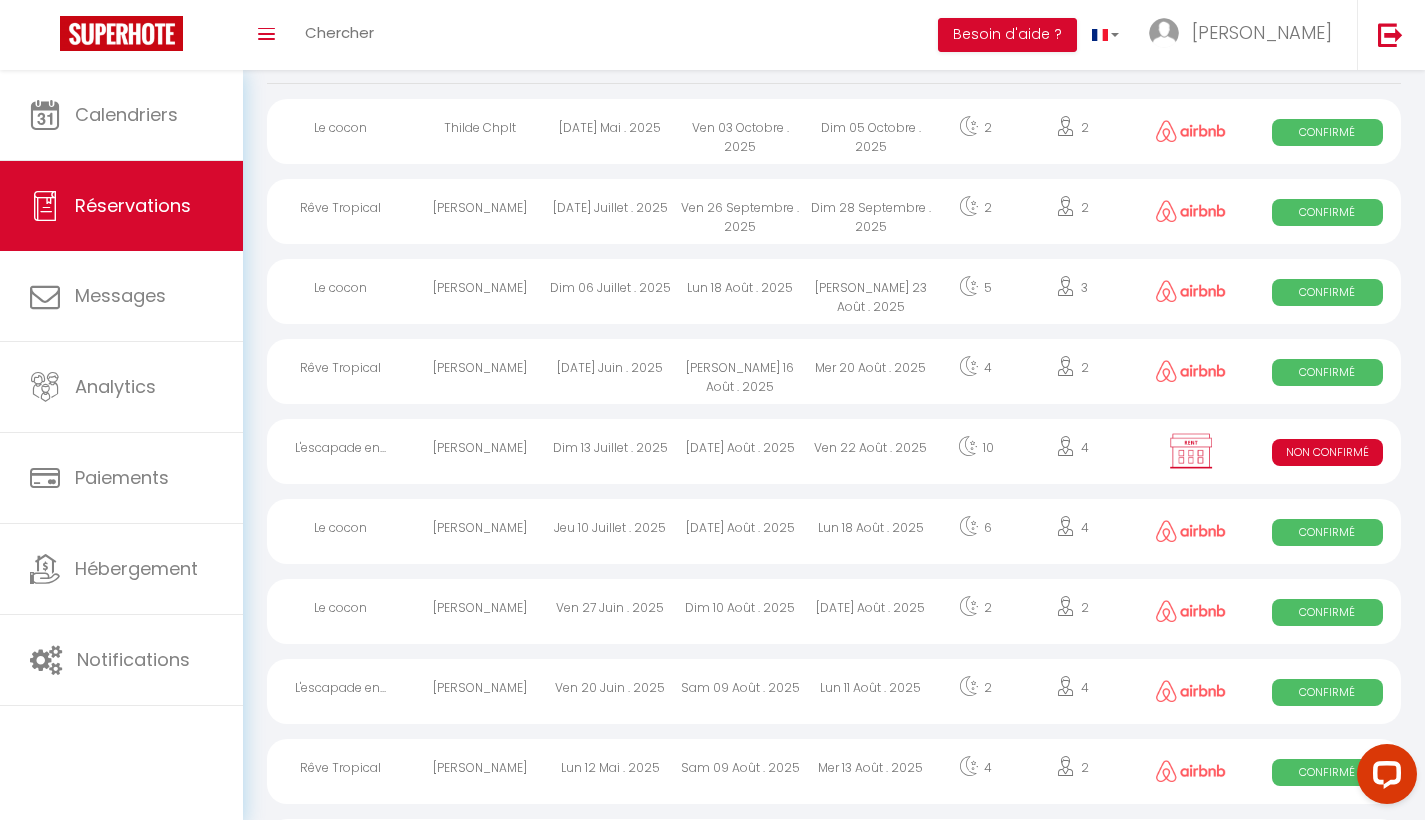 scroll, scrollTop: 299, scrollLeft: 0, axis: vertical 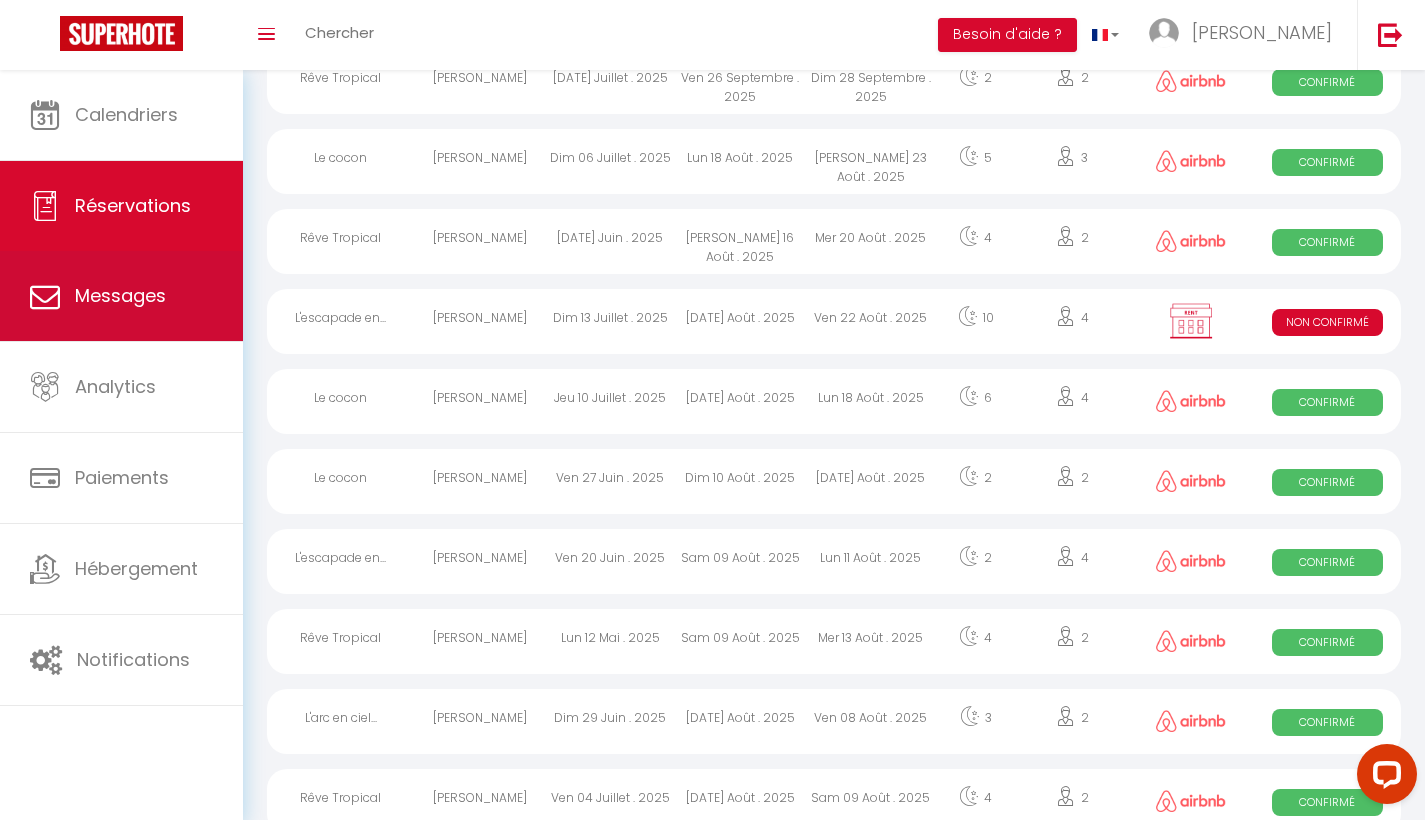 click on "Messages" at bounding box center [121, 296] 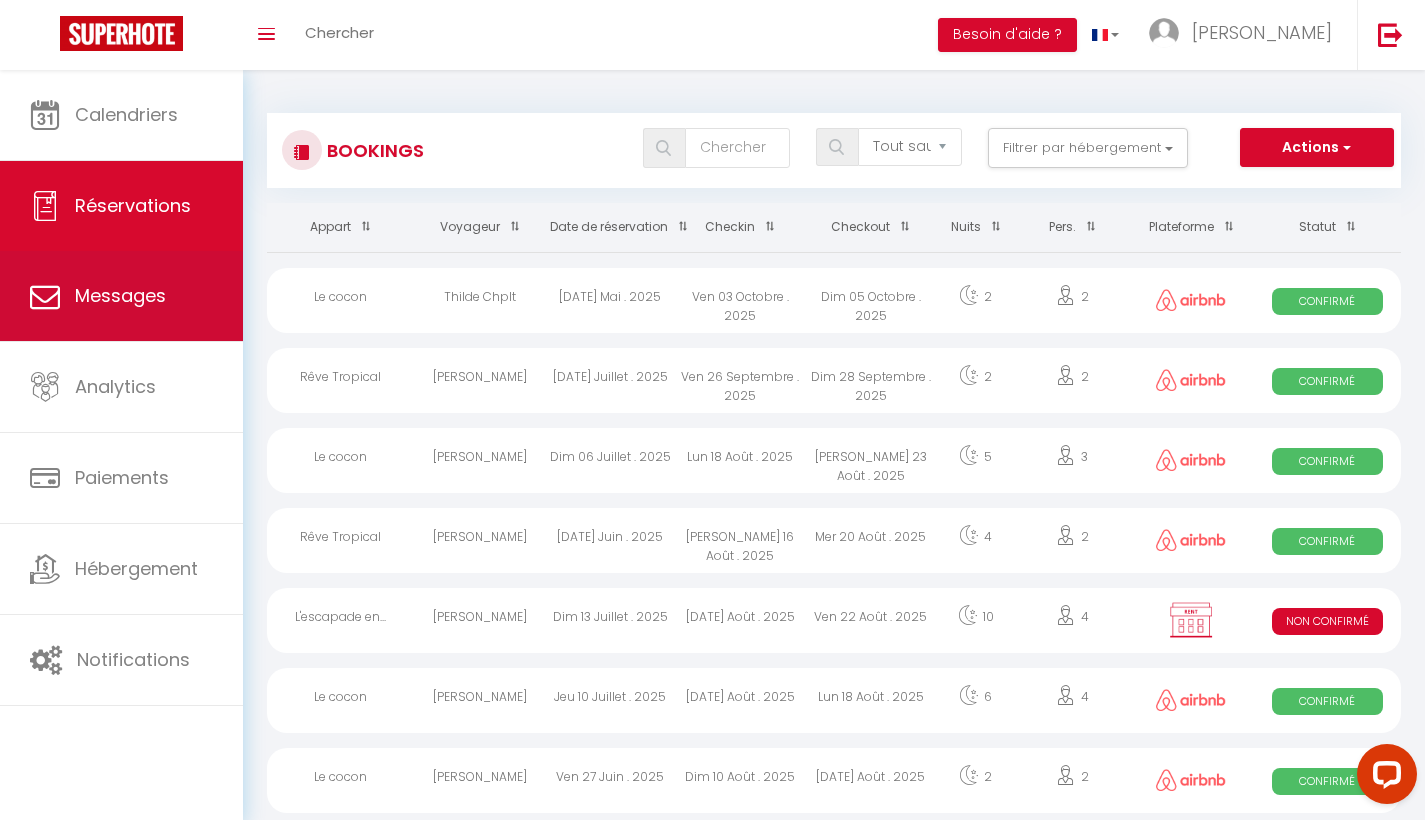 select on "message" 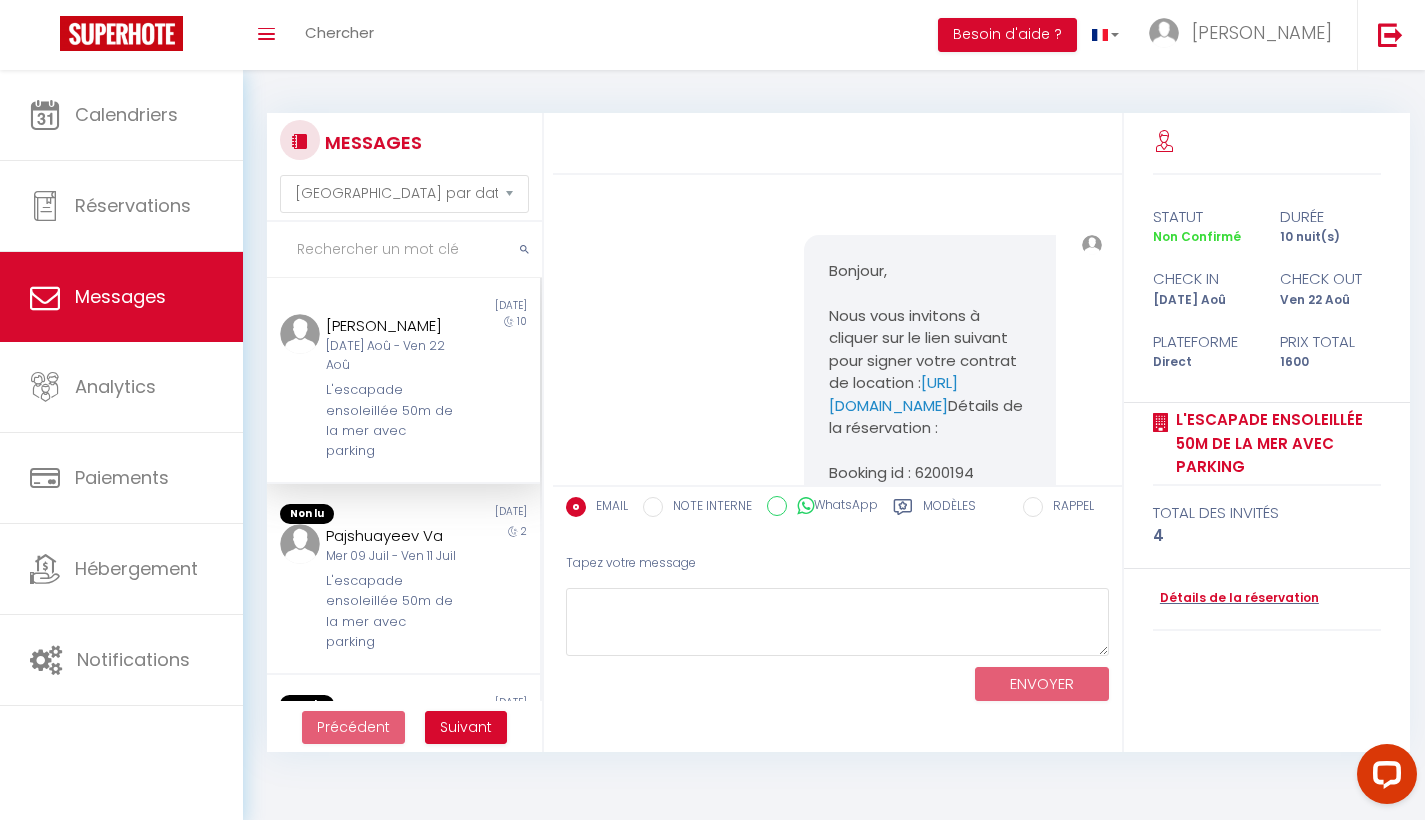 scroll, scrollTop: 472, scrollLeft: 0, axis: vertical 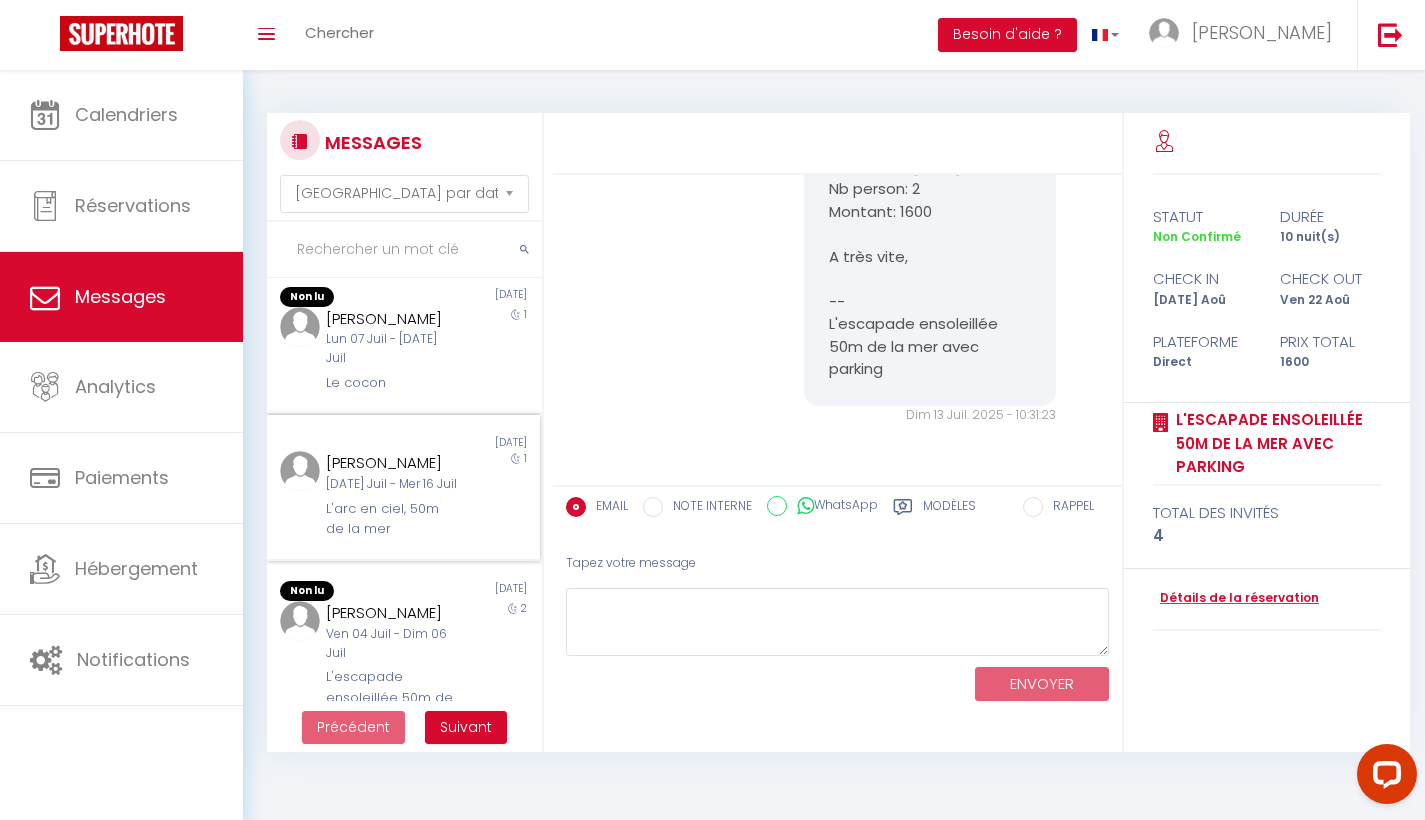 click on "[PERSON_NAME]" at bounding box center (392, 463) 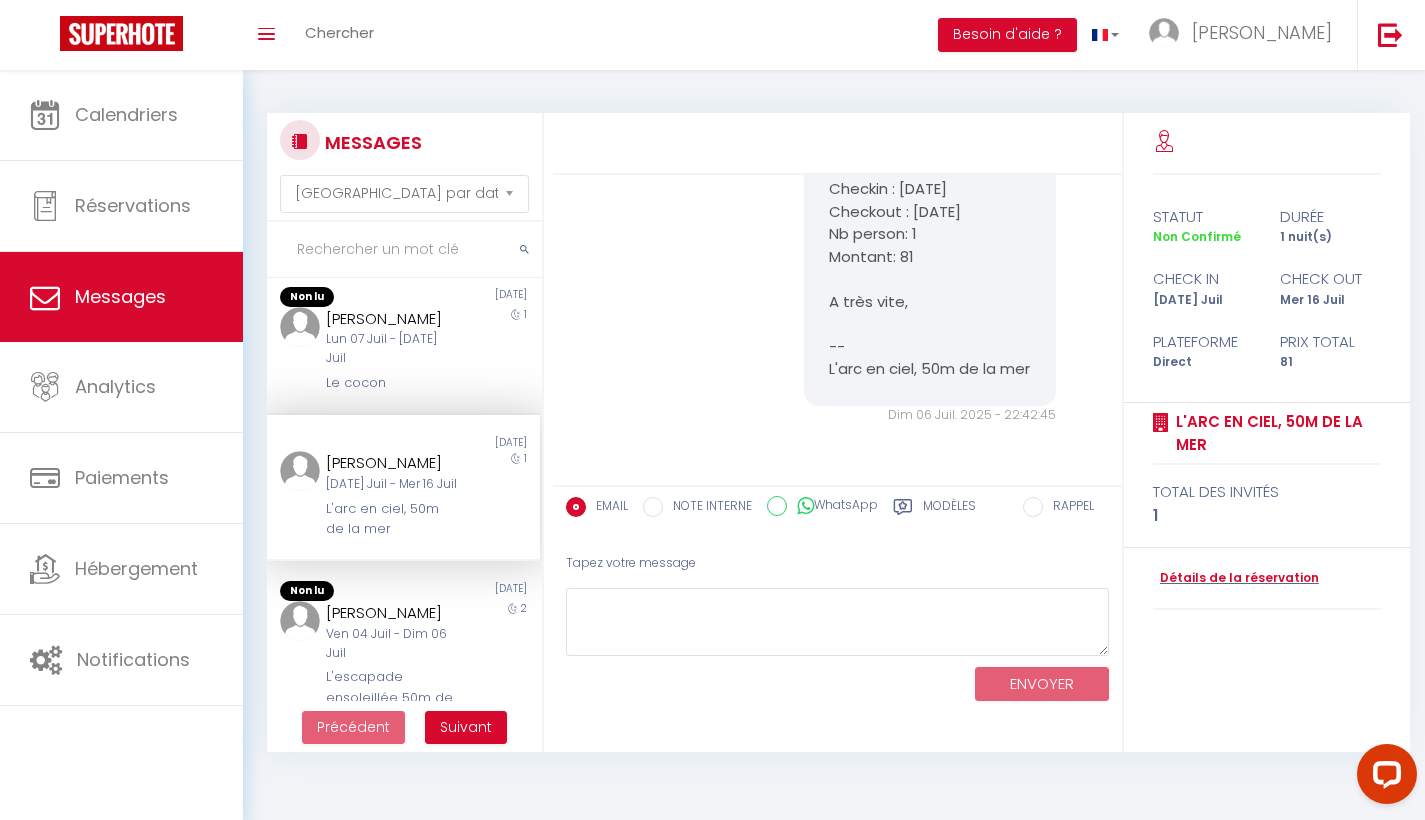 click on "L'arc en ciel, 50m de la mer" at bounding box center [392, 519] 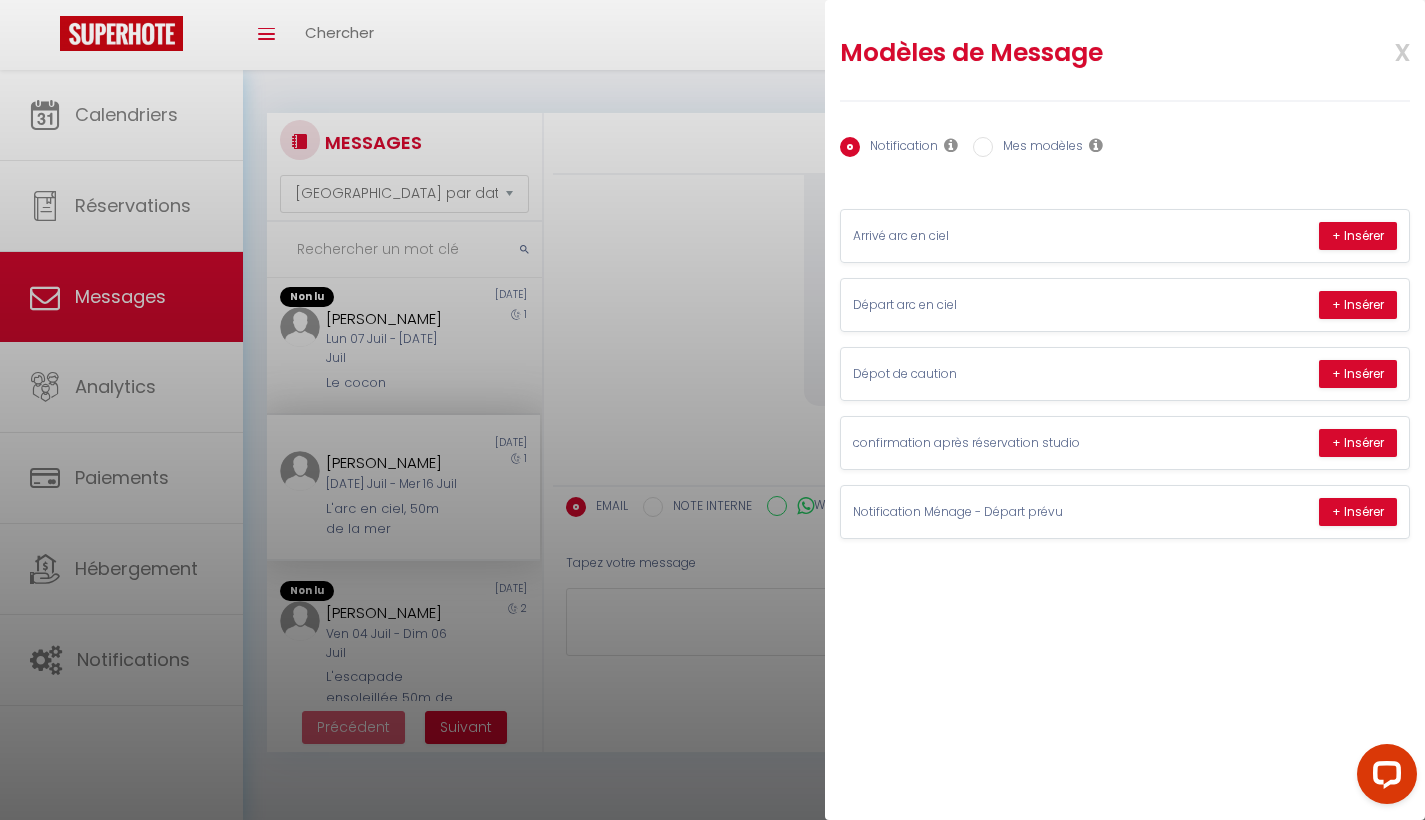 click at bounding box center (712, 410) 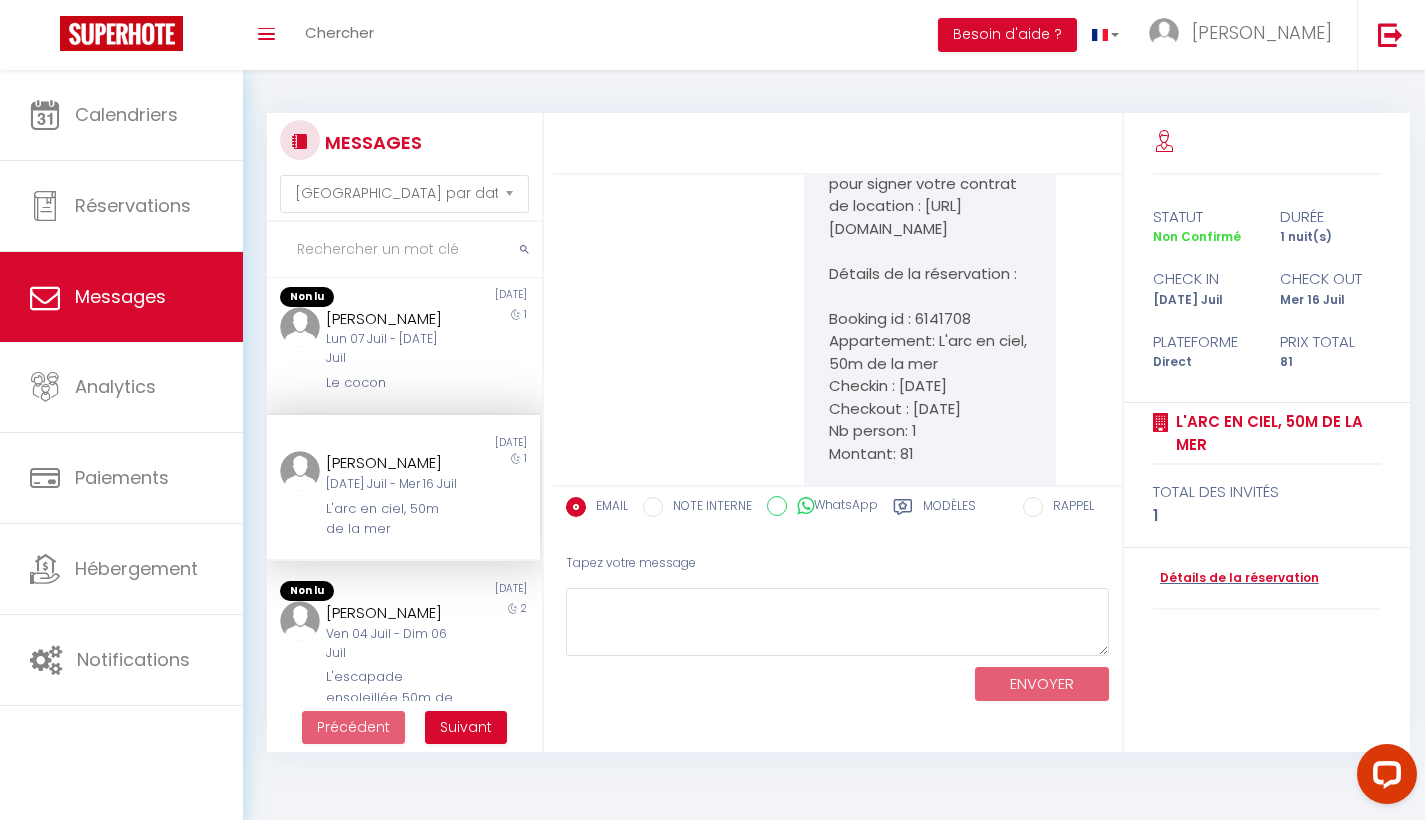 scroll, scrollTop: 428, scrollLeft: 0, axis: vertical 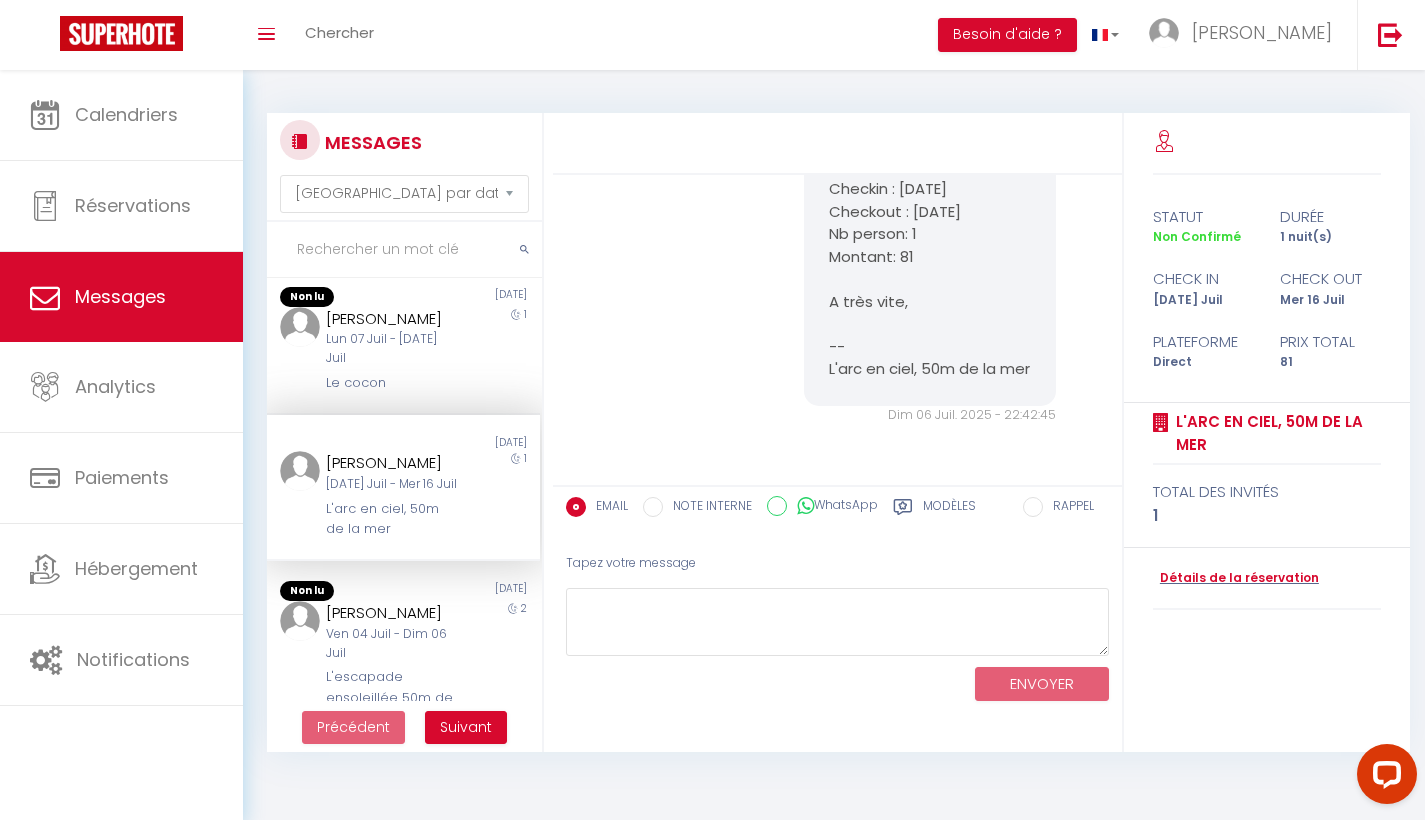 click on "Modèles" at bounding box center [949, 509] 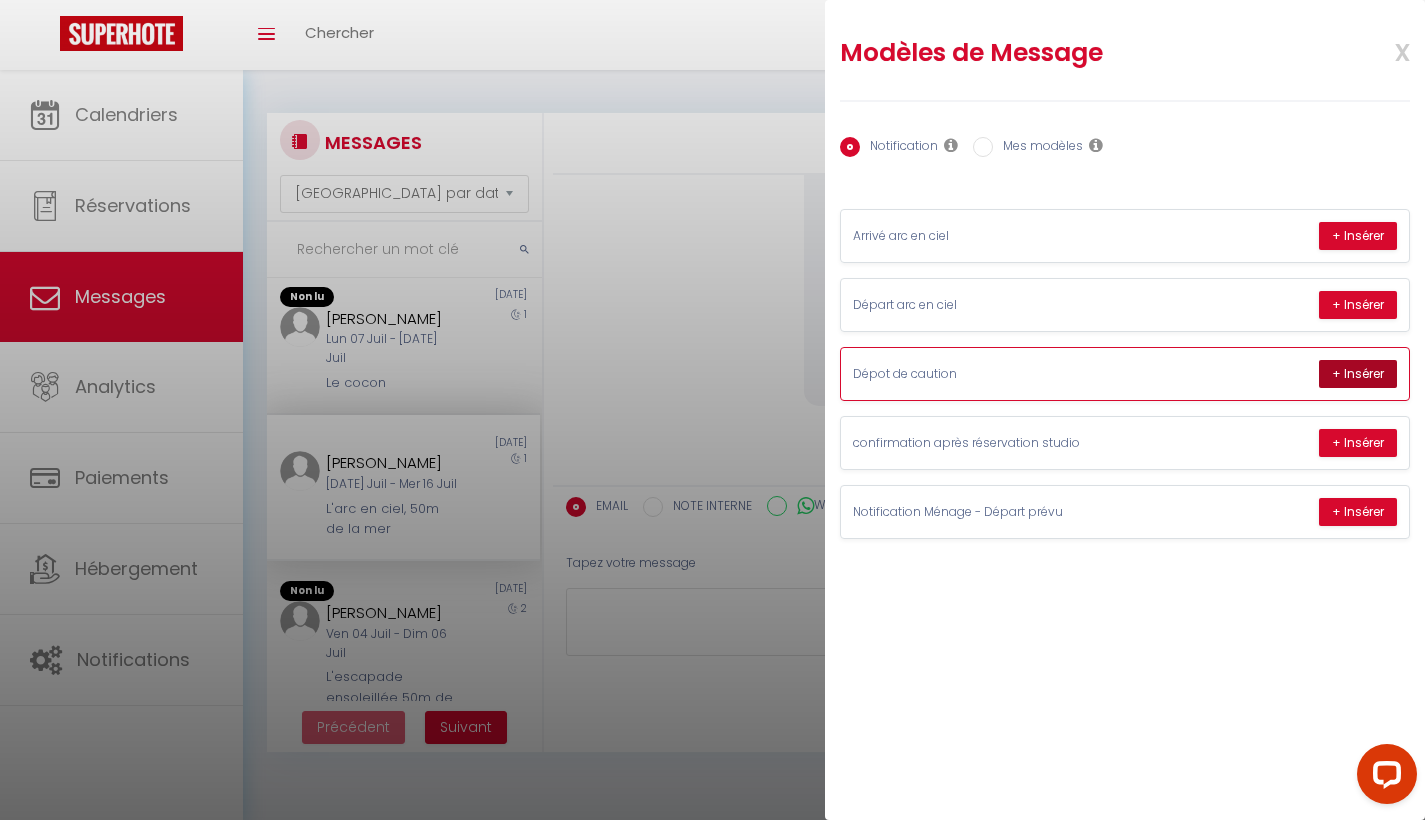click on "+ Insérer" at bounding box center (1358, 374) 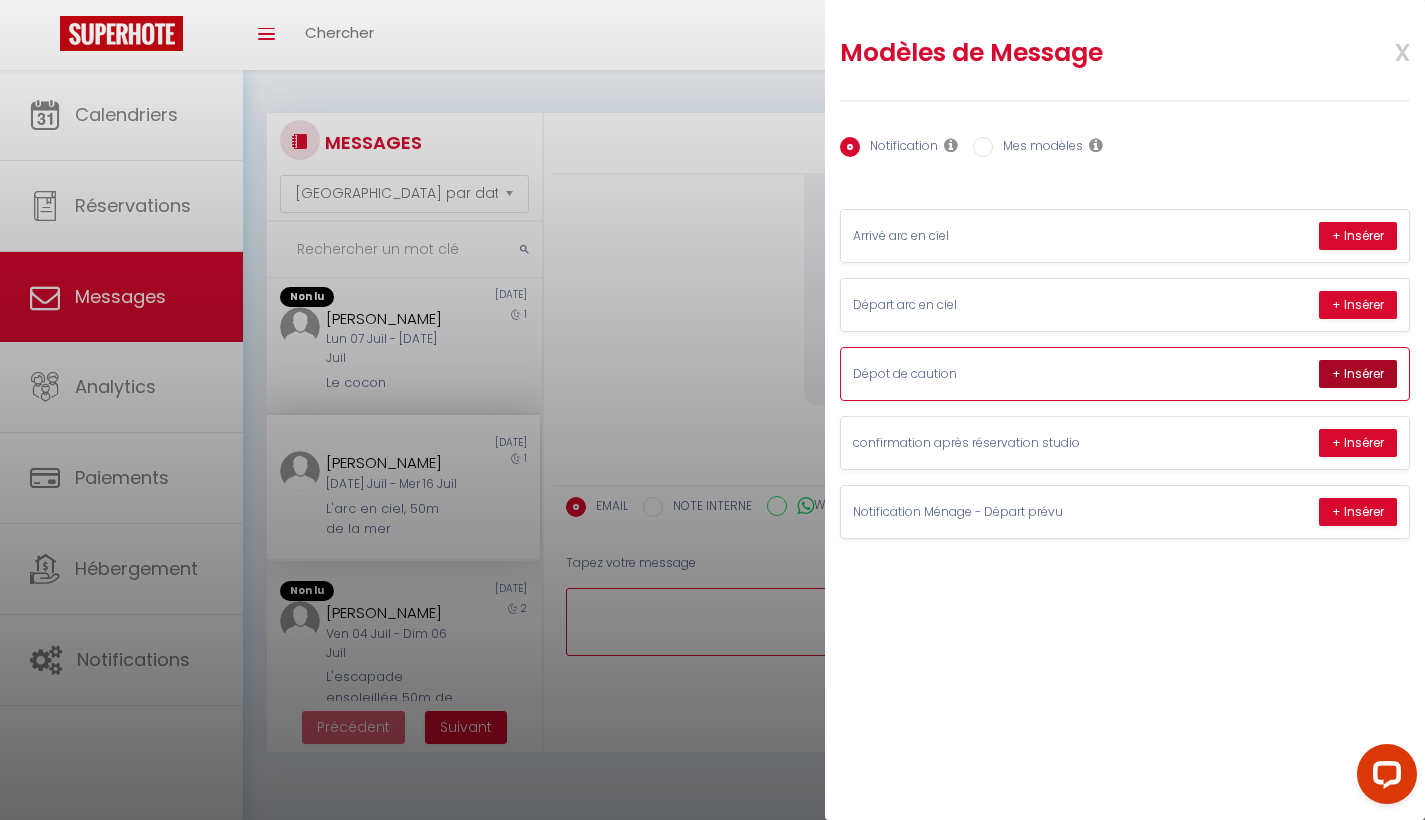 type on "Bonjour [PERSON_NAME],
Merci de bien effectuer le dépôt de caution concernant votre réservation au logement L'arc en ciel, 50m de la mer, pas d'inquiétude le lien est sécurisé.
Voici le lien :
[URL][DOMAIN_NAME]
Nous vous remercions, bien à vous.
* [PERSON_NAME] de lit et serviettes de douche ne sont pas inclus dans votre réservation, n'hésiter pas a m'en informé si vous souhaitez en louer, la référence de la cafetière est Senseo.
N'hésitez pas à [PERSON_NAME] un nouveau coup d'oeil à l'annonce si vous avez des questions avant votre arrivée ou à me contacter." 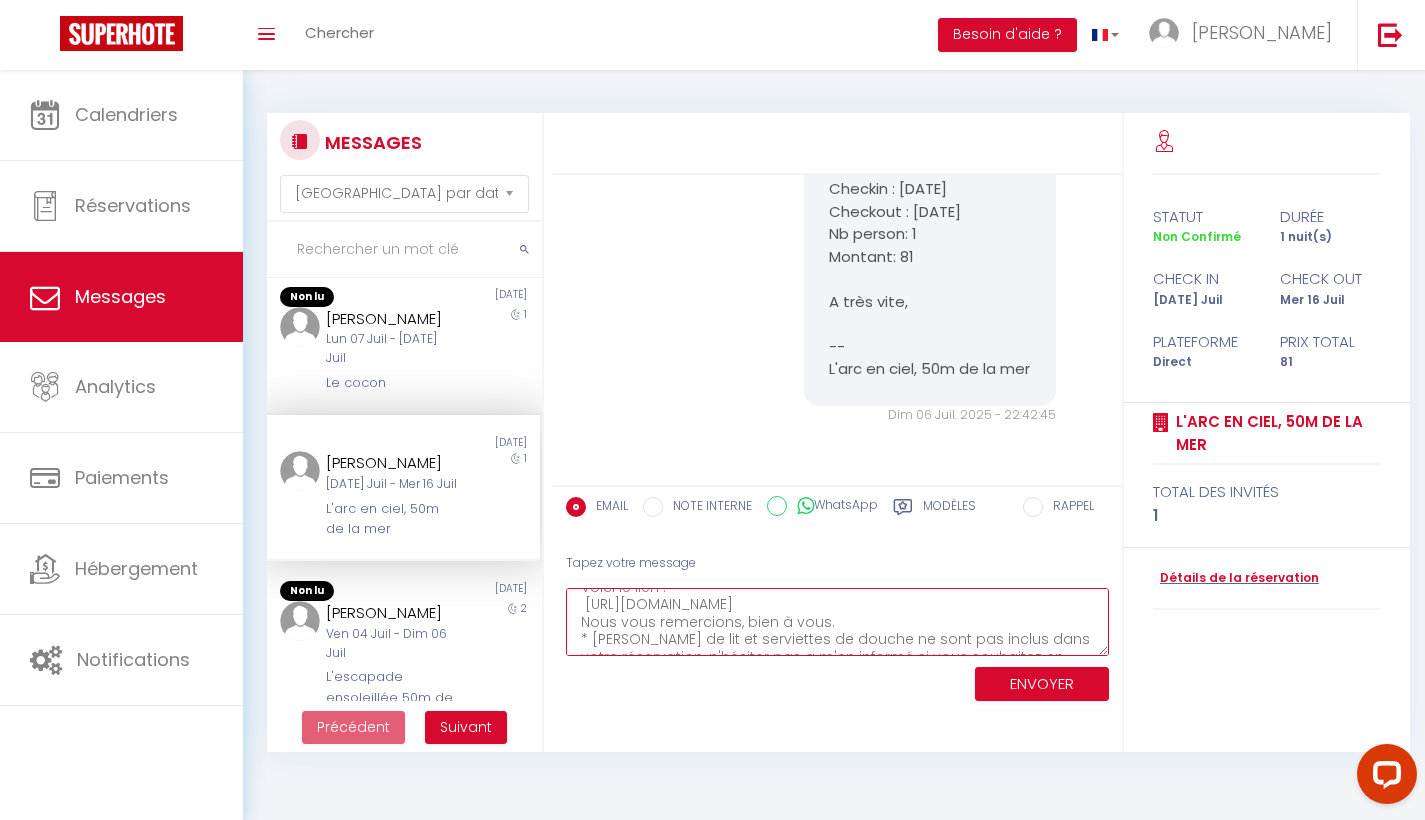 scroll, scrollTop: 83, scrollLeft: 0, axis: vertical 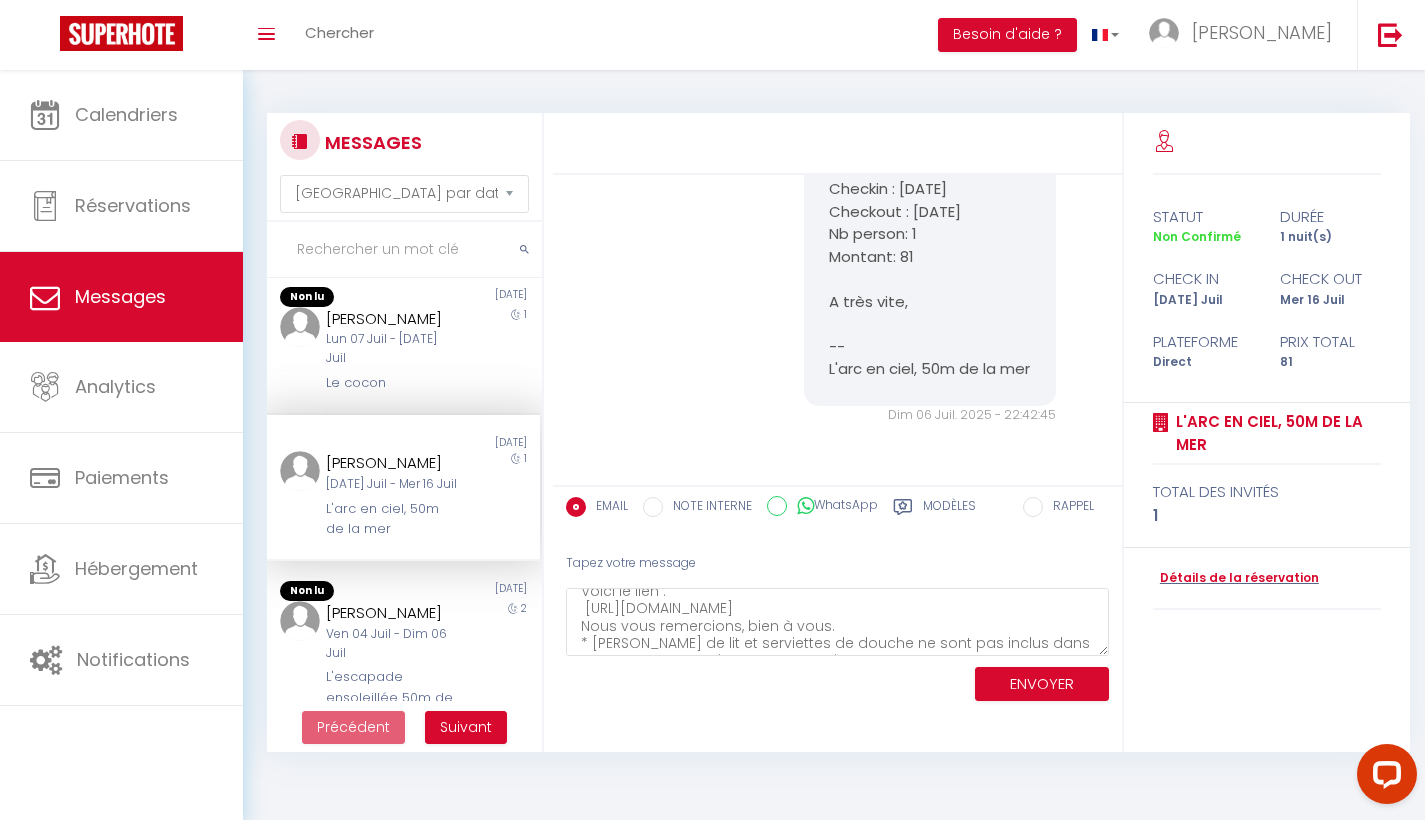 click on "ENVOYER" at bounding box center [1042, 684] 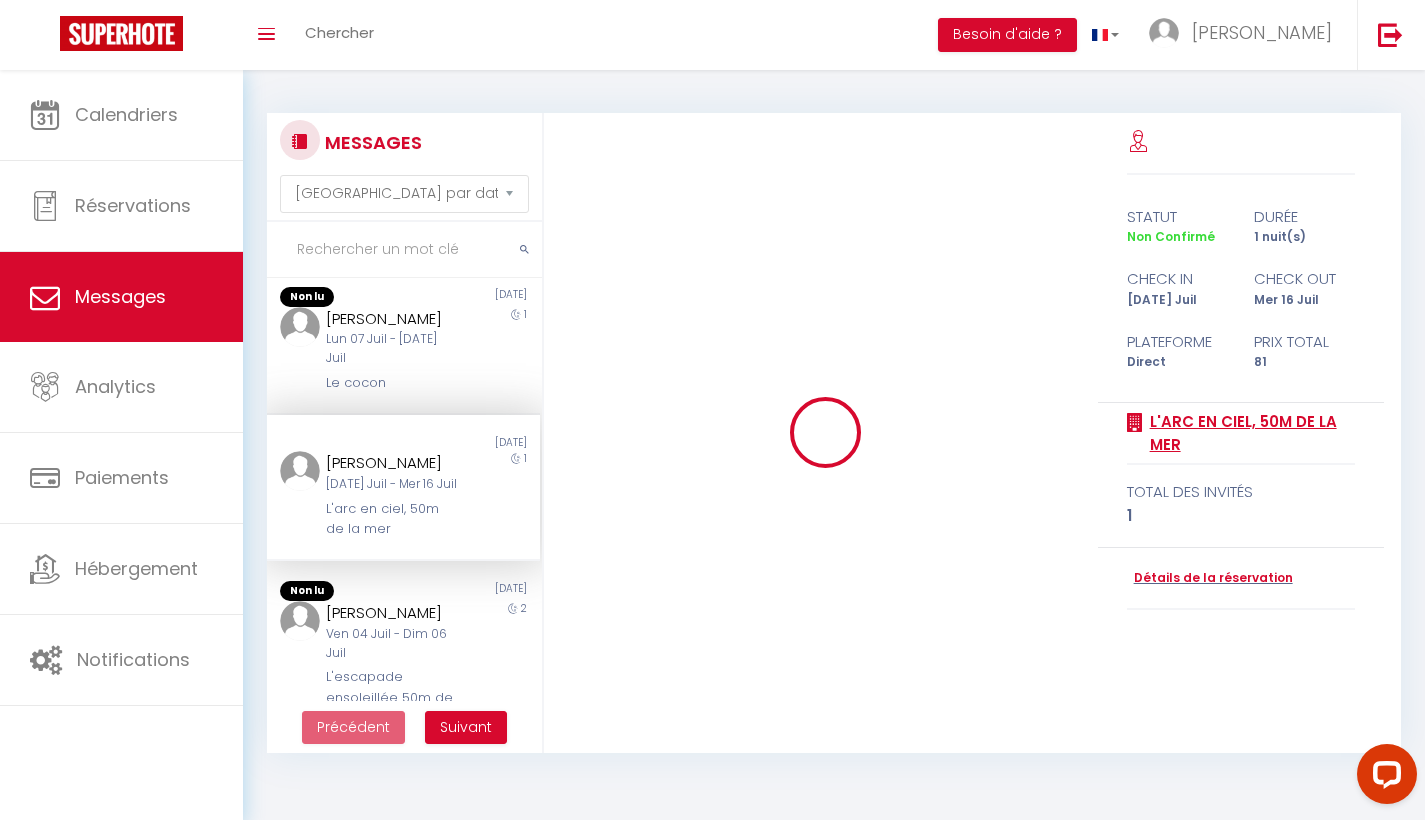 type 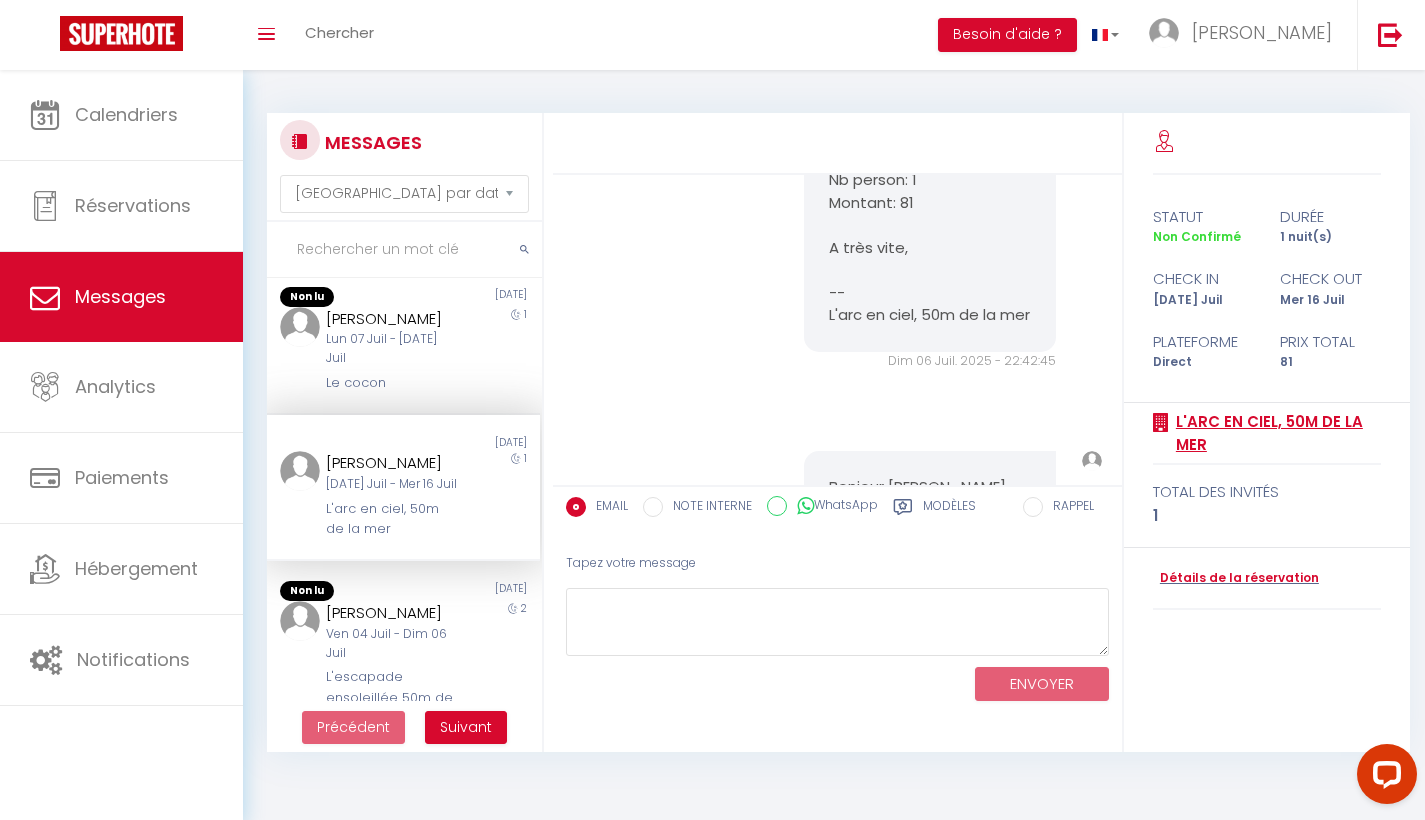 scroll, scrollTop: 1192, scrollLeft: 0, axis: vertical 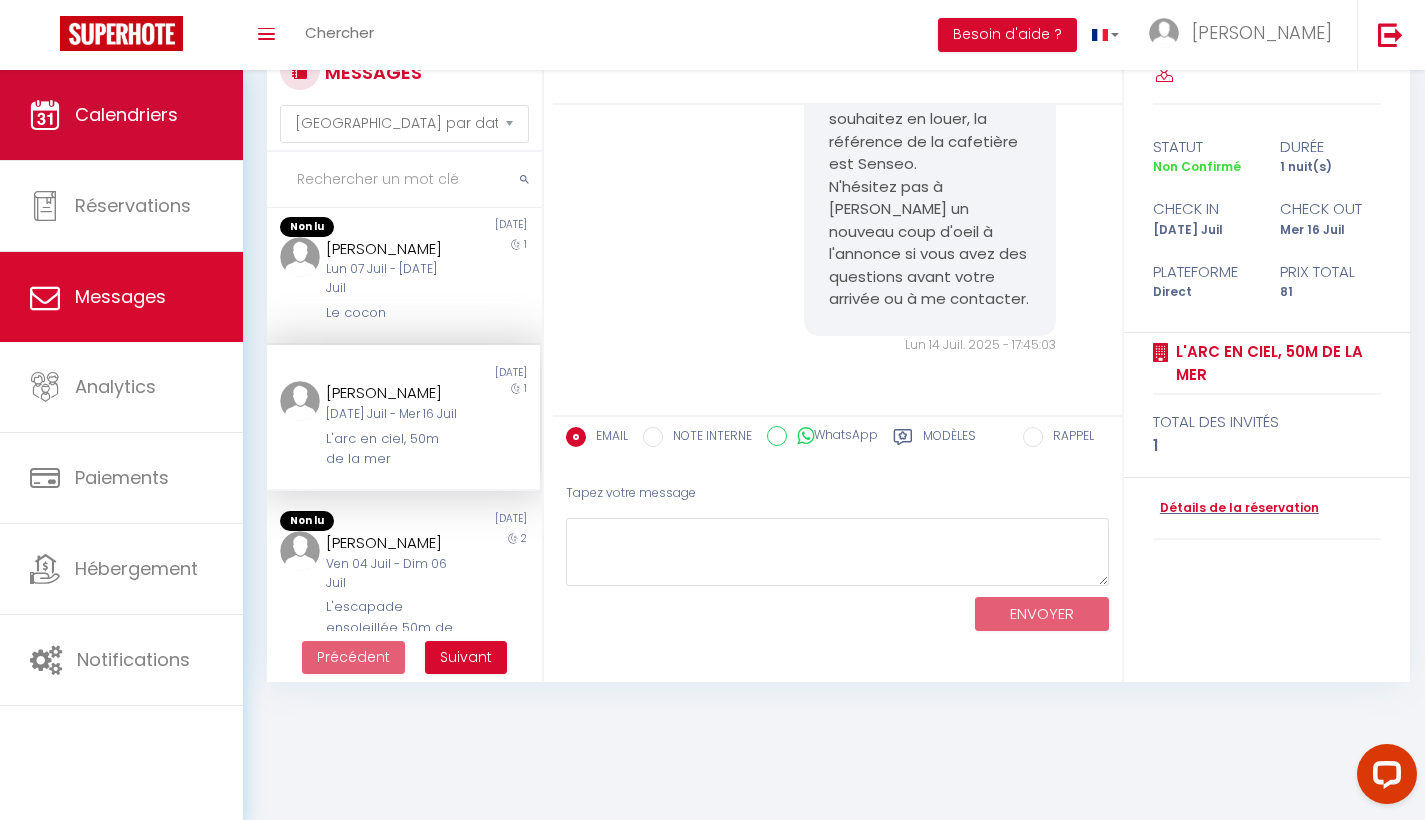 click on "Calendriers" at bounding box center [121, 115] 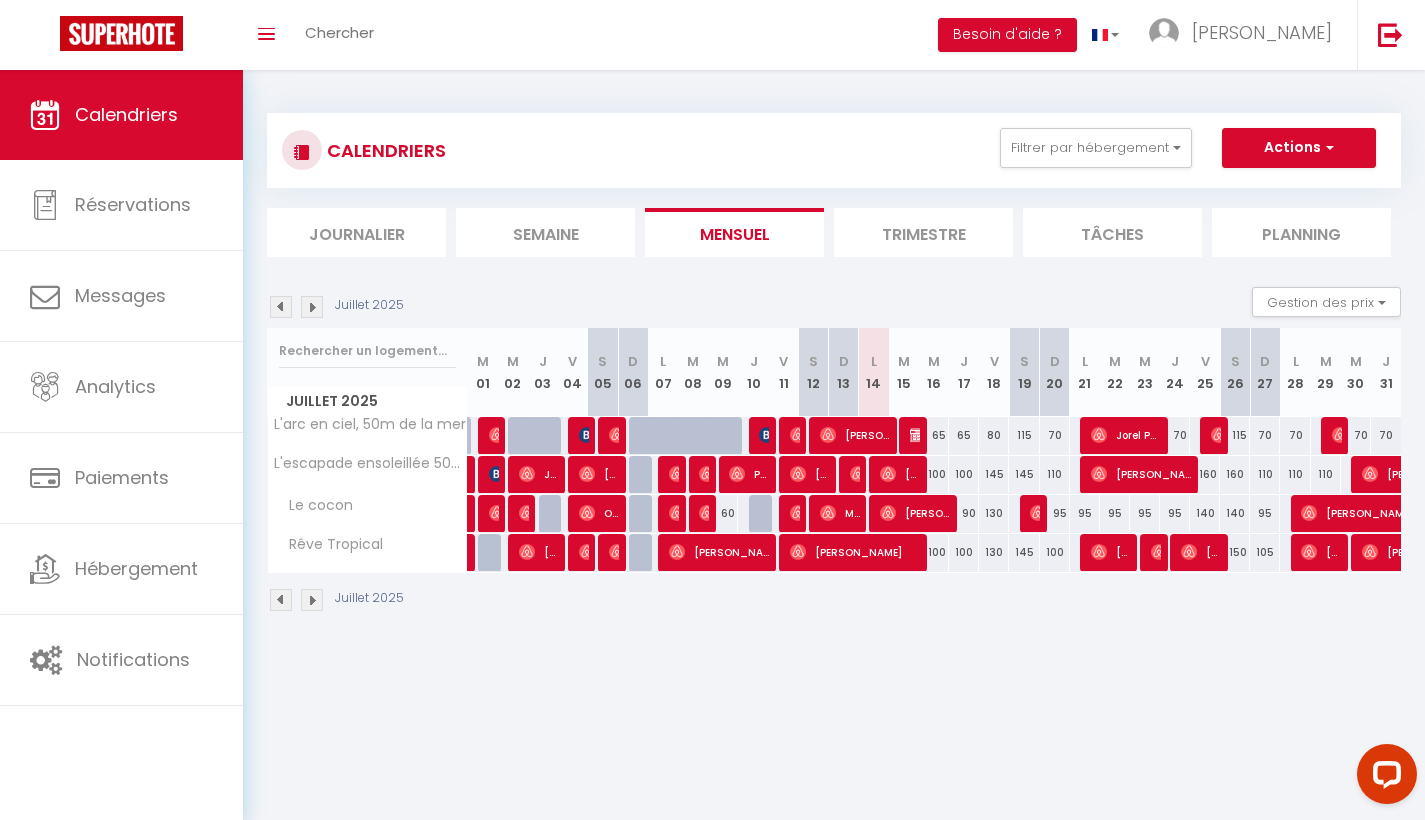 click at bounding box center [918, 435] 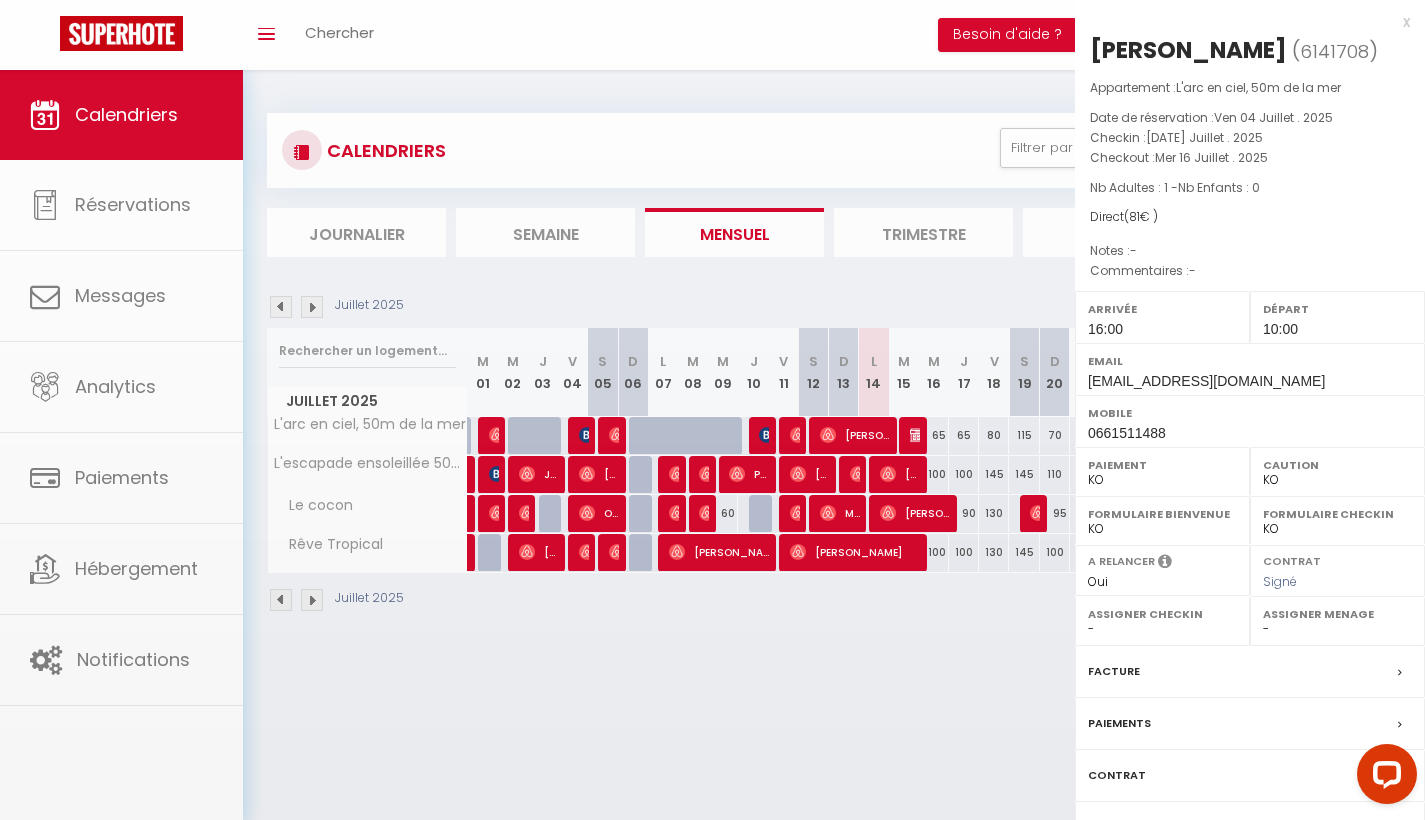 select on "23677" 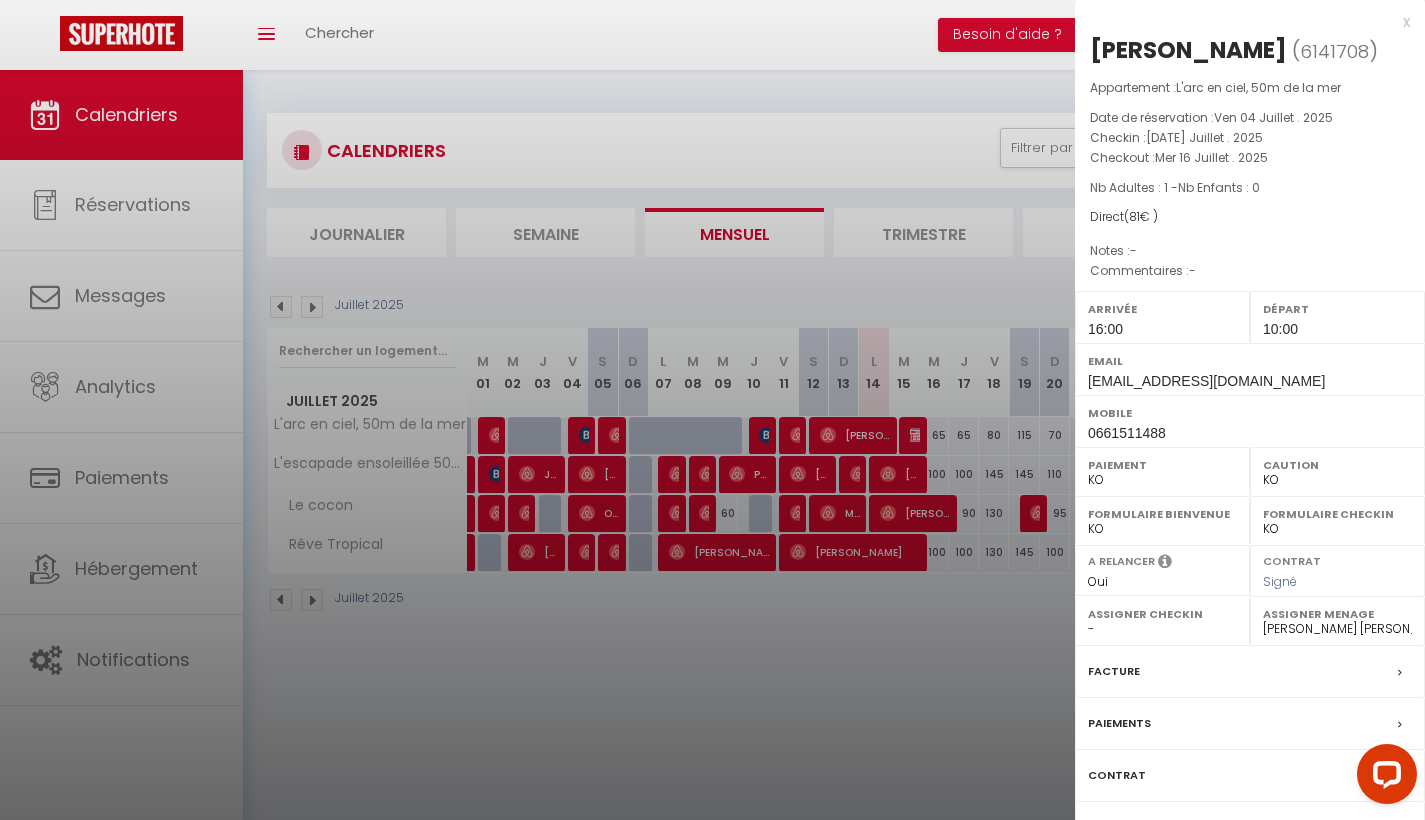 scroll, scrollTop: 70, scrollLeft: 0, axis: vertical 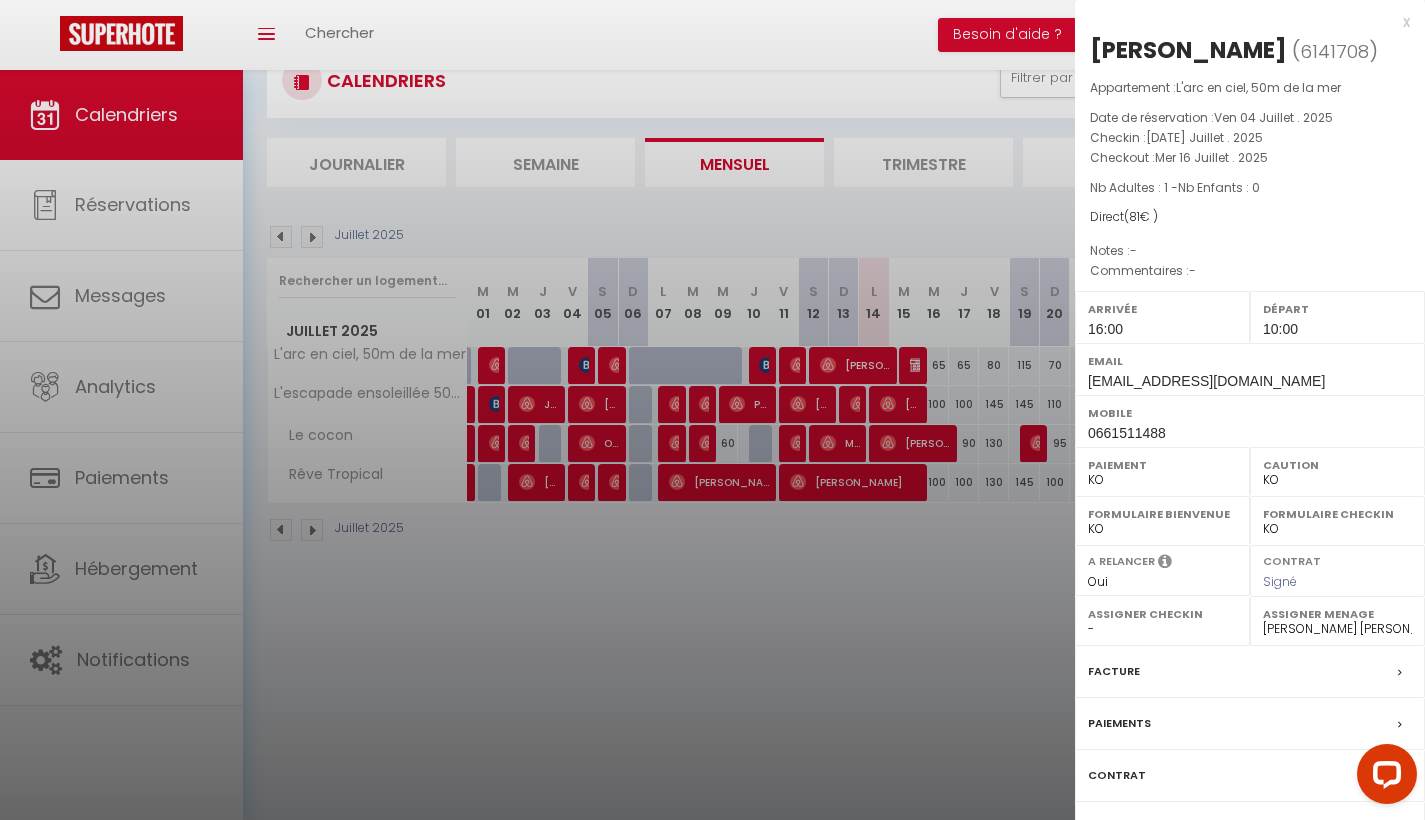 click on "Messages" at bounding box center (1250, 828) 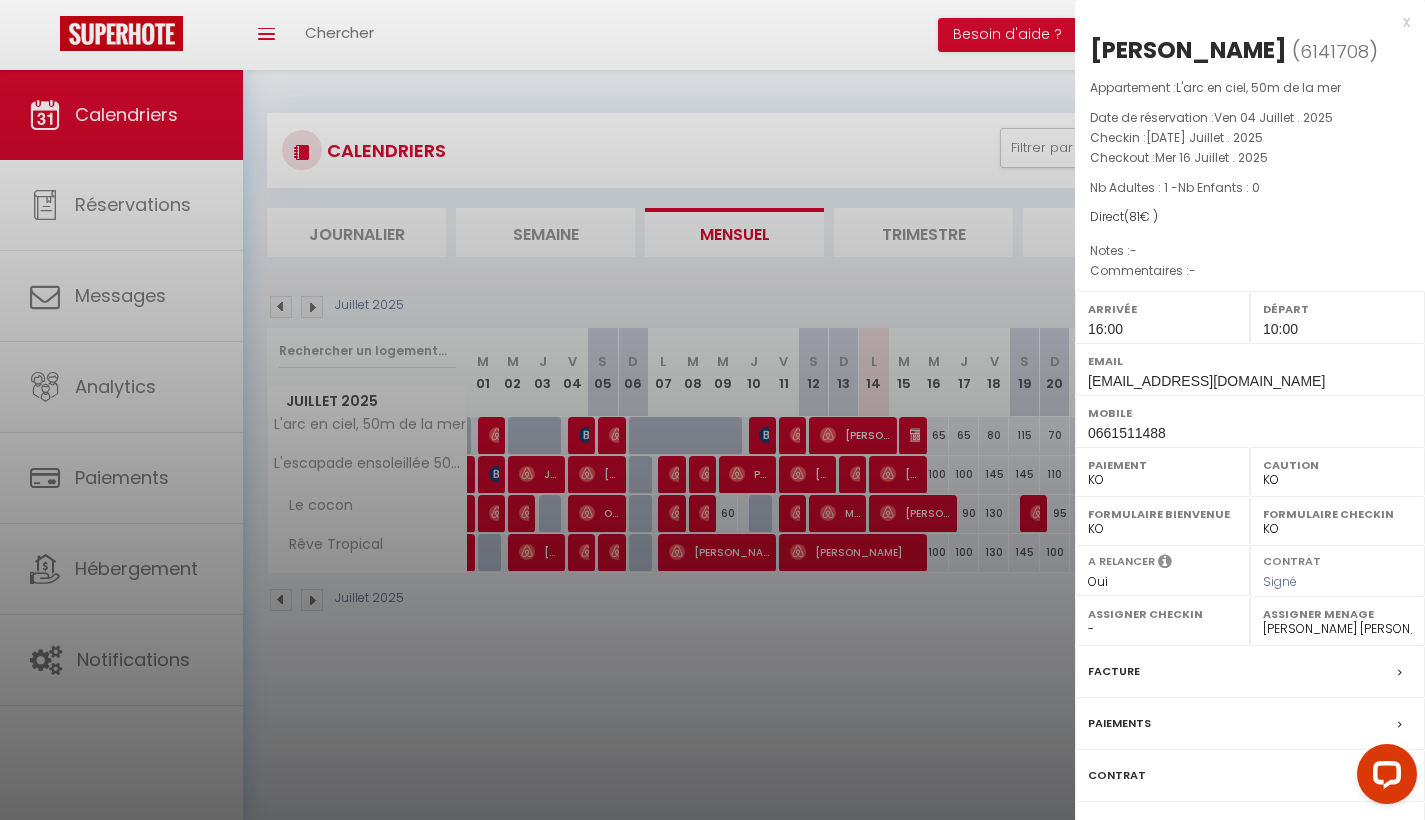 select 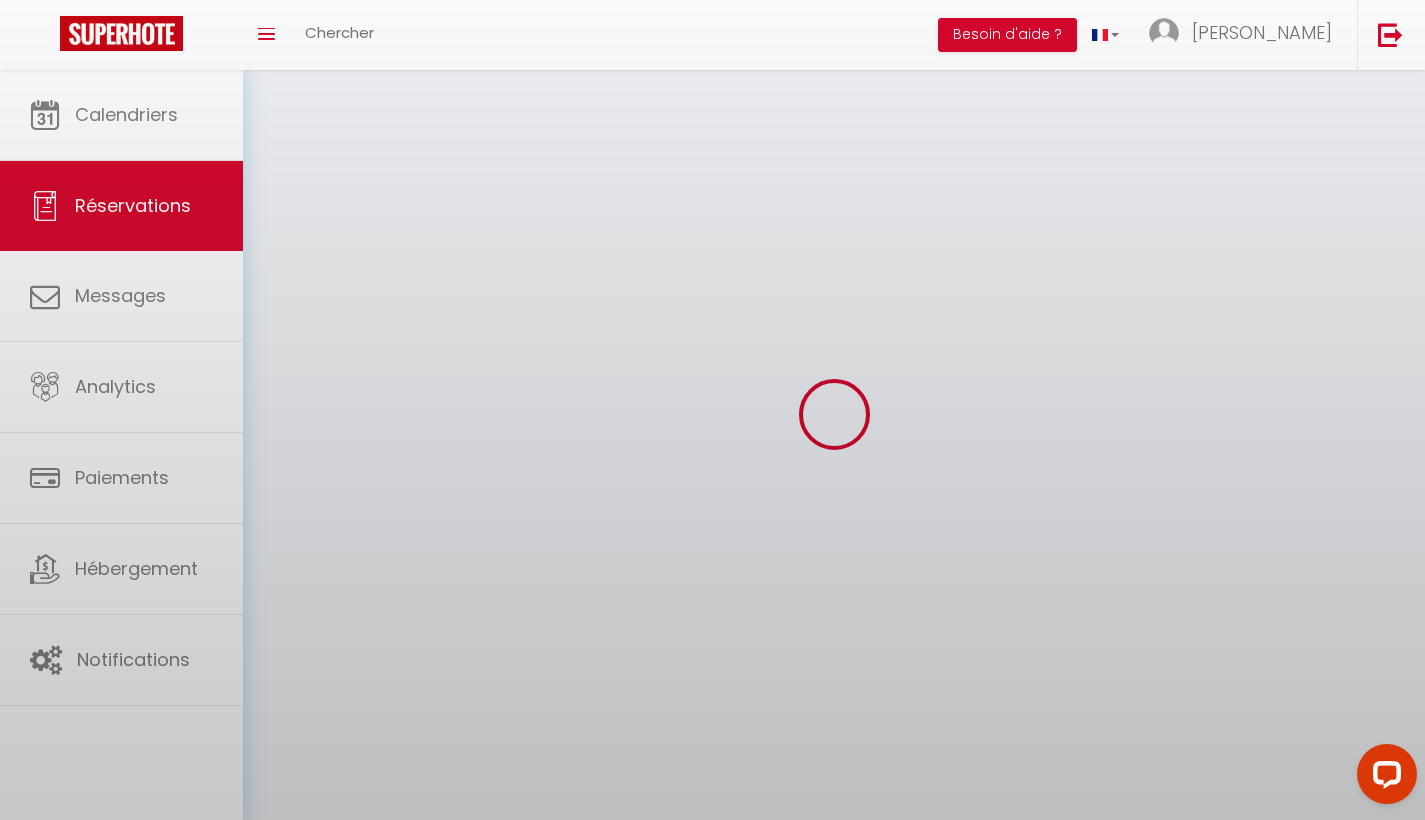 select 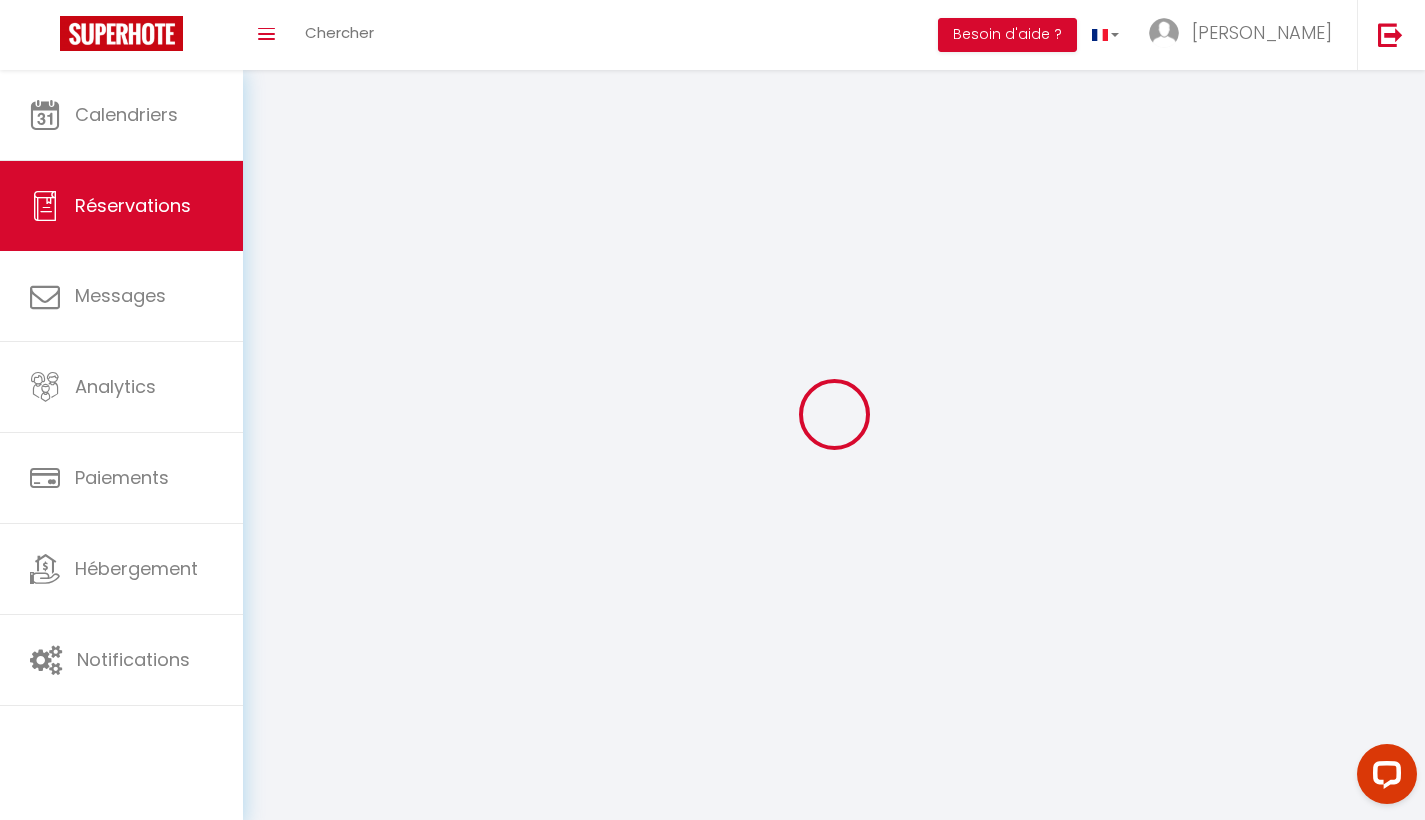 type on "[PERSON_NAME]" 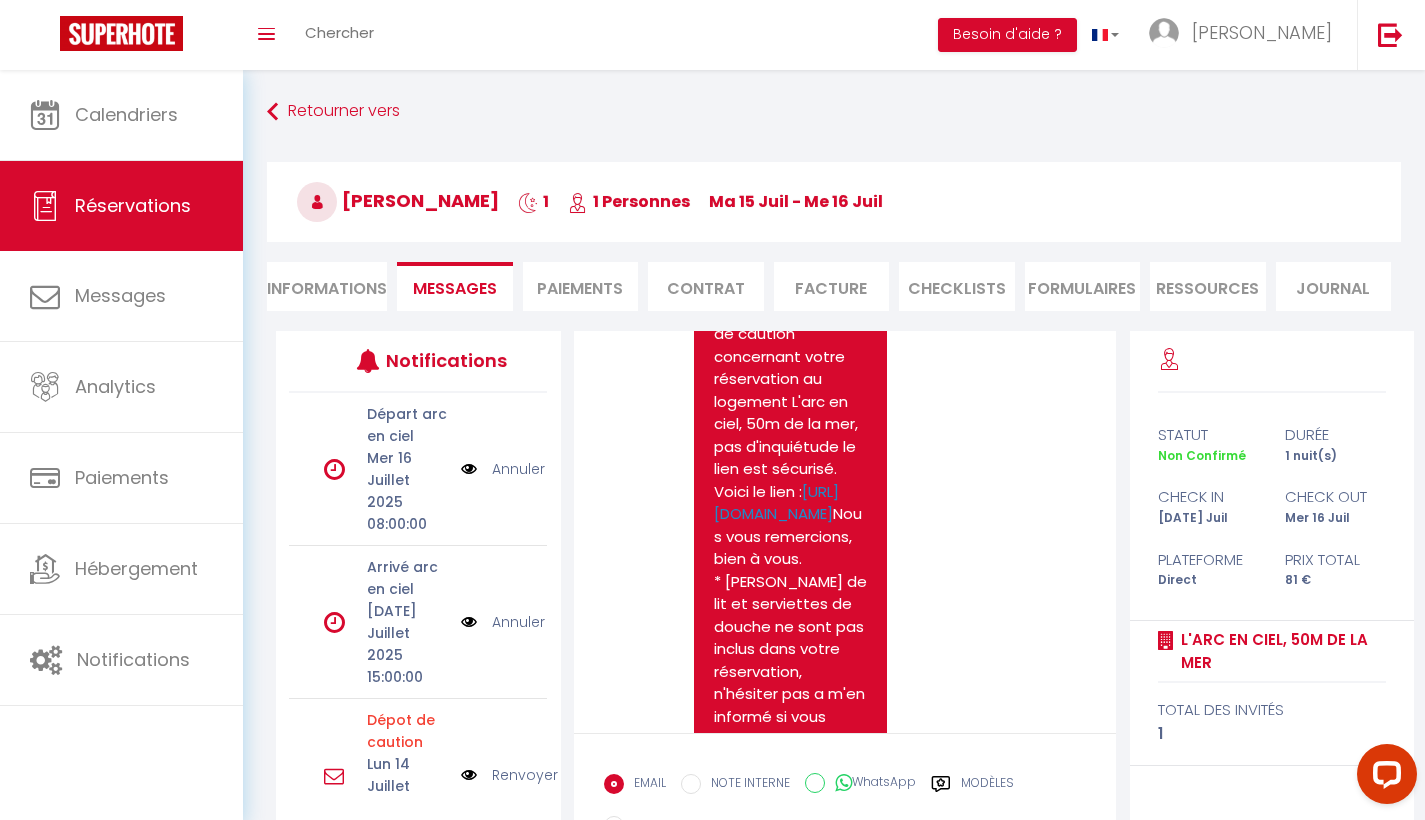 scroll, scrollTop: 1044, scrollLeft: 0, axis: vertical 